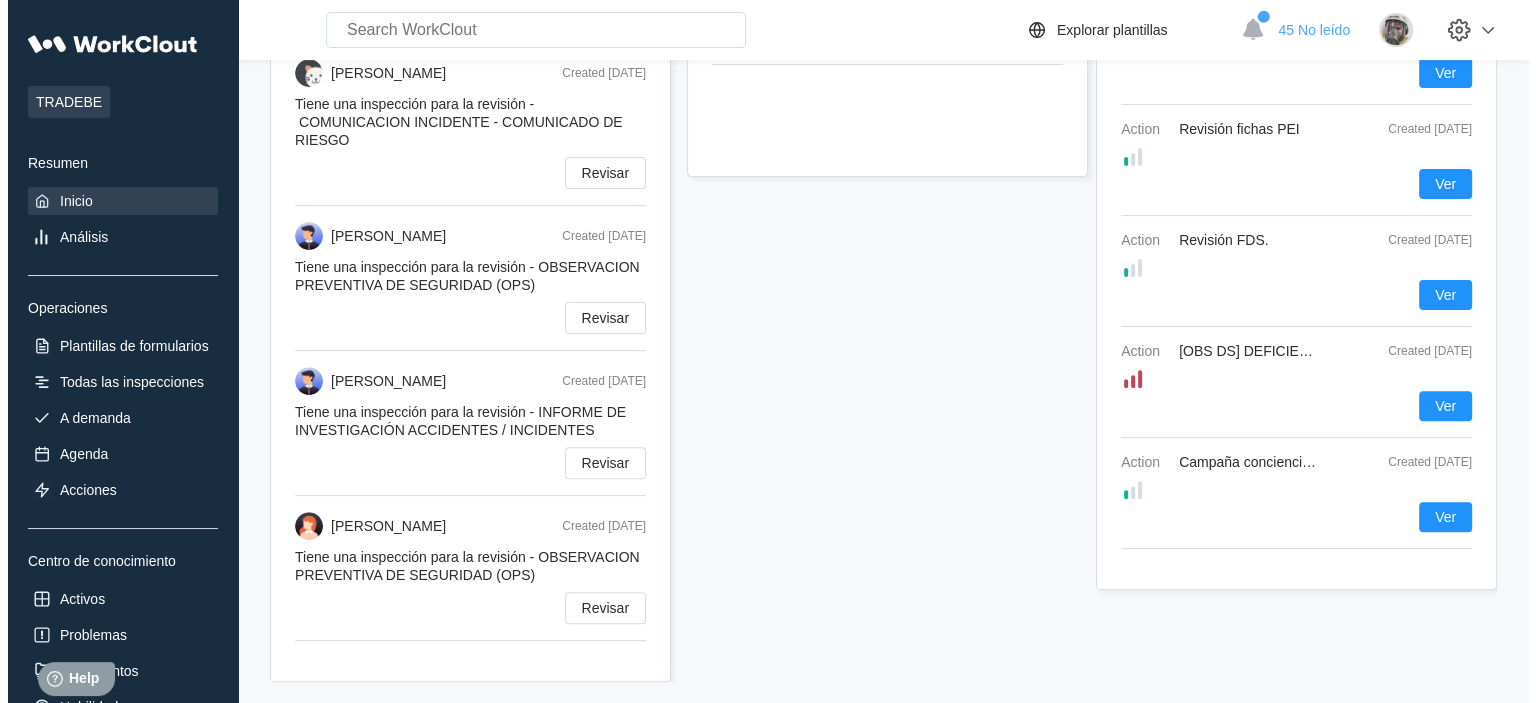 scroll, scrollTop: 620, scrollLeft: 0, axis: vertical 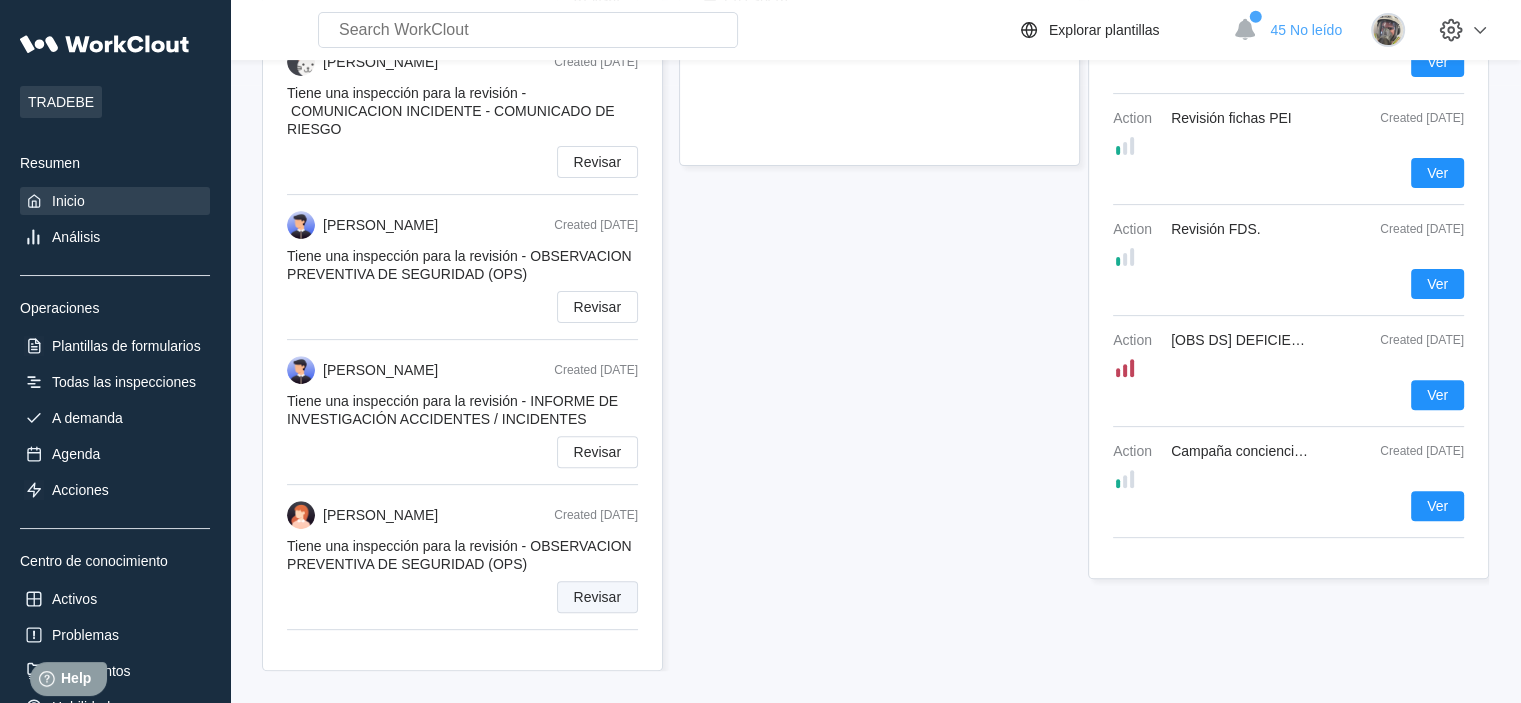 click on "Revisar" at bounding box center [597, 597] 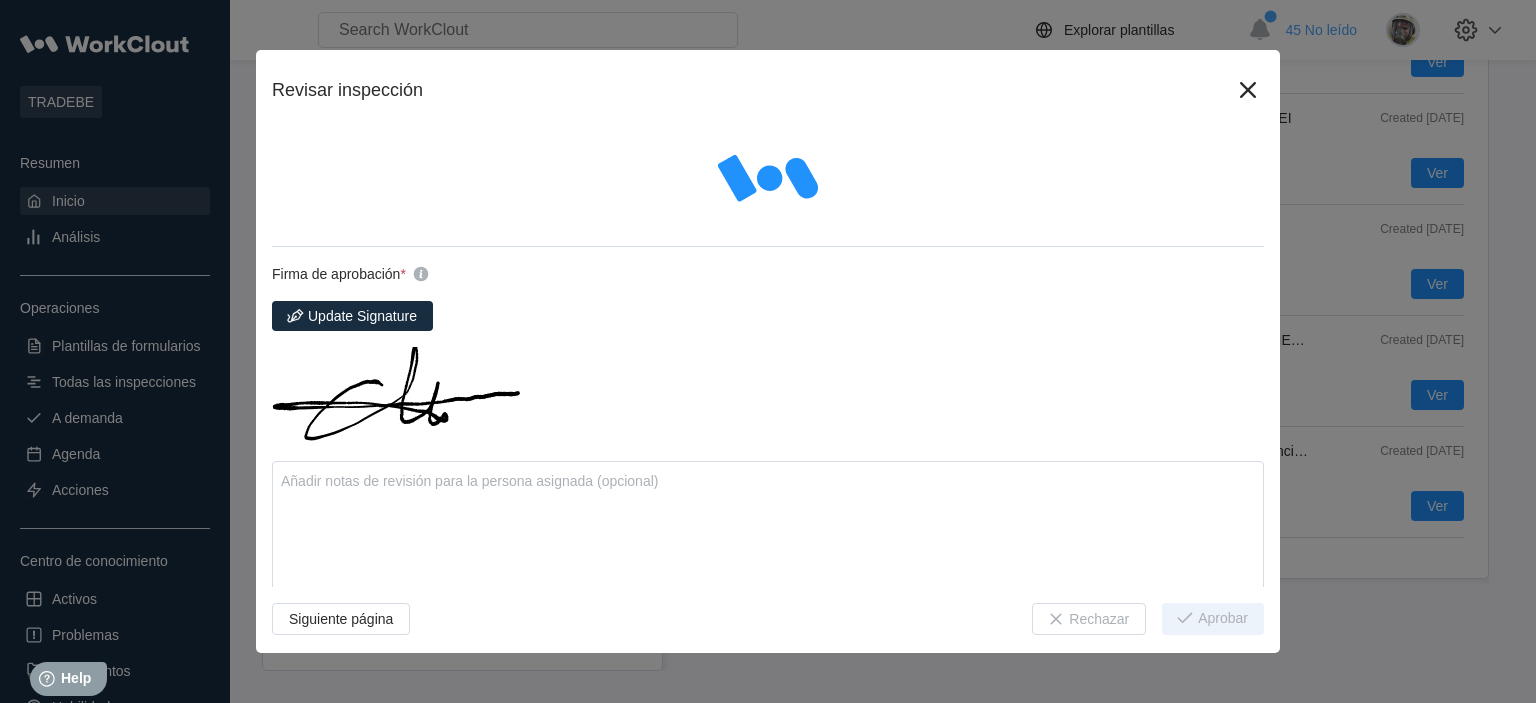 type on "x" 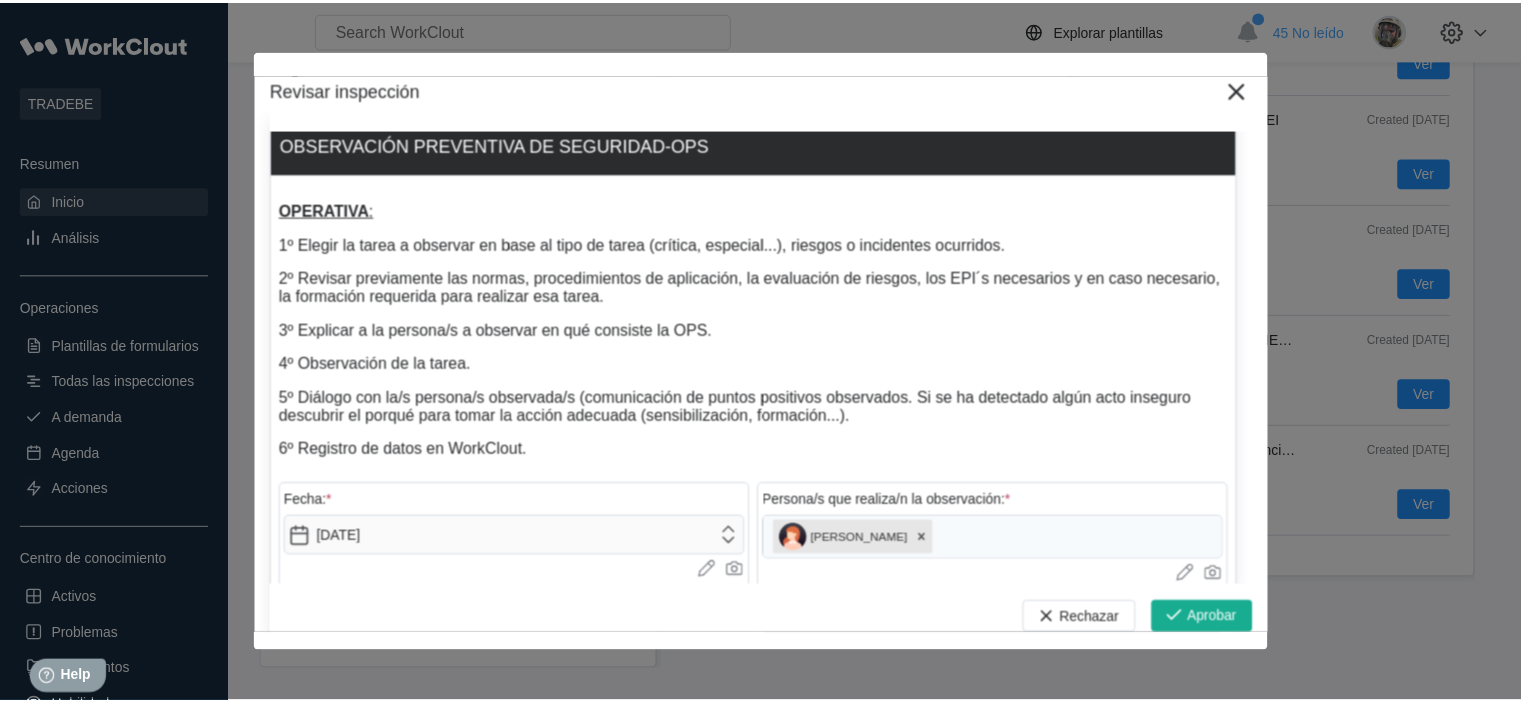 scroll, scrollTop: 0, scrollLeft: 0, axis: both 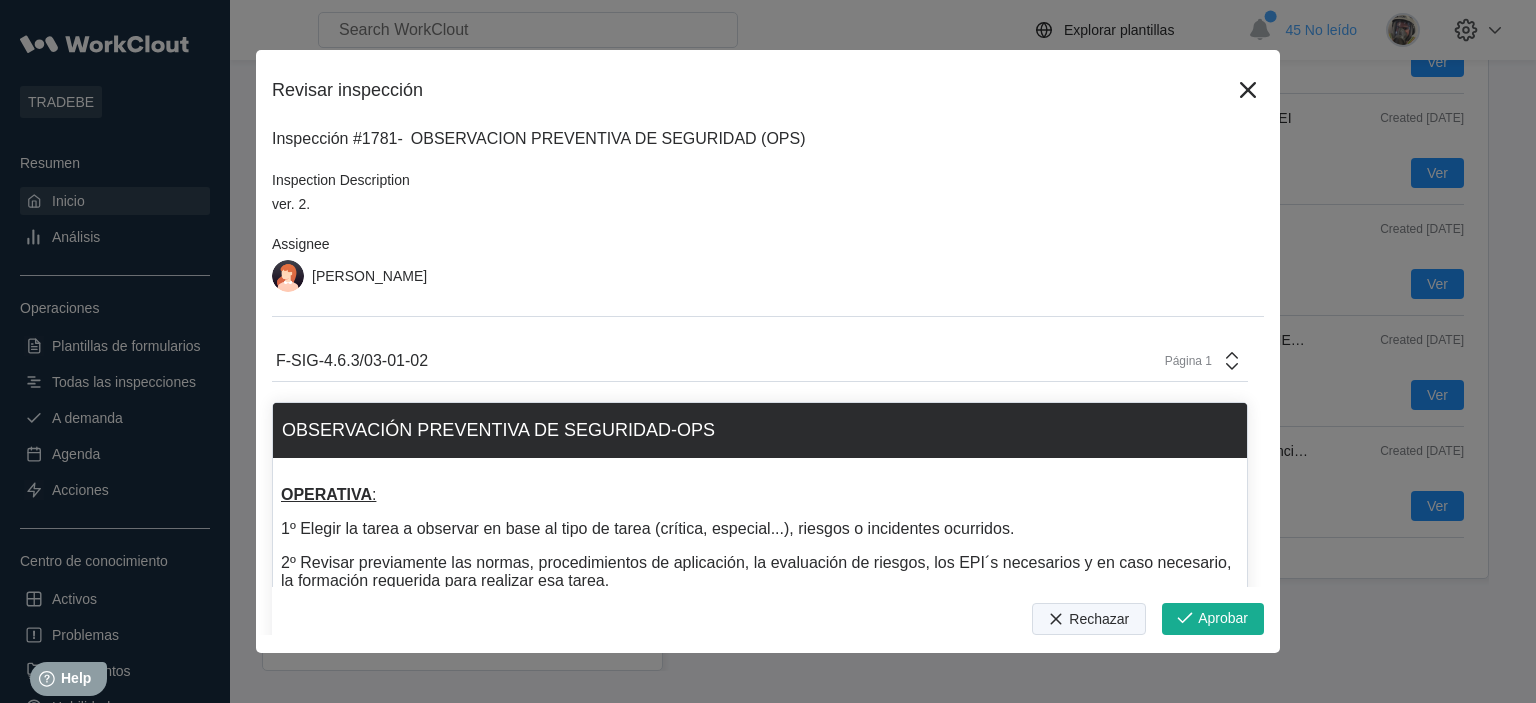 click on "Rechazar" at bounding box center (1099, 619) 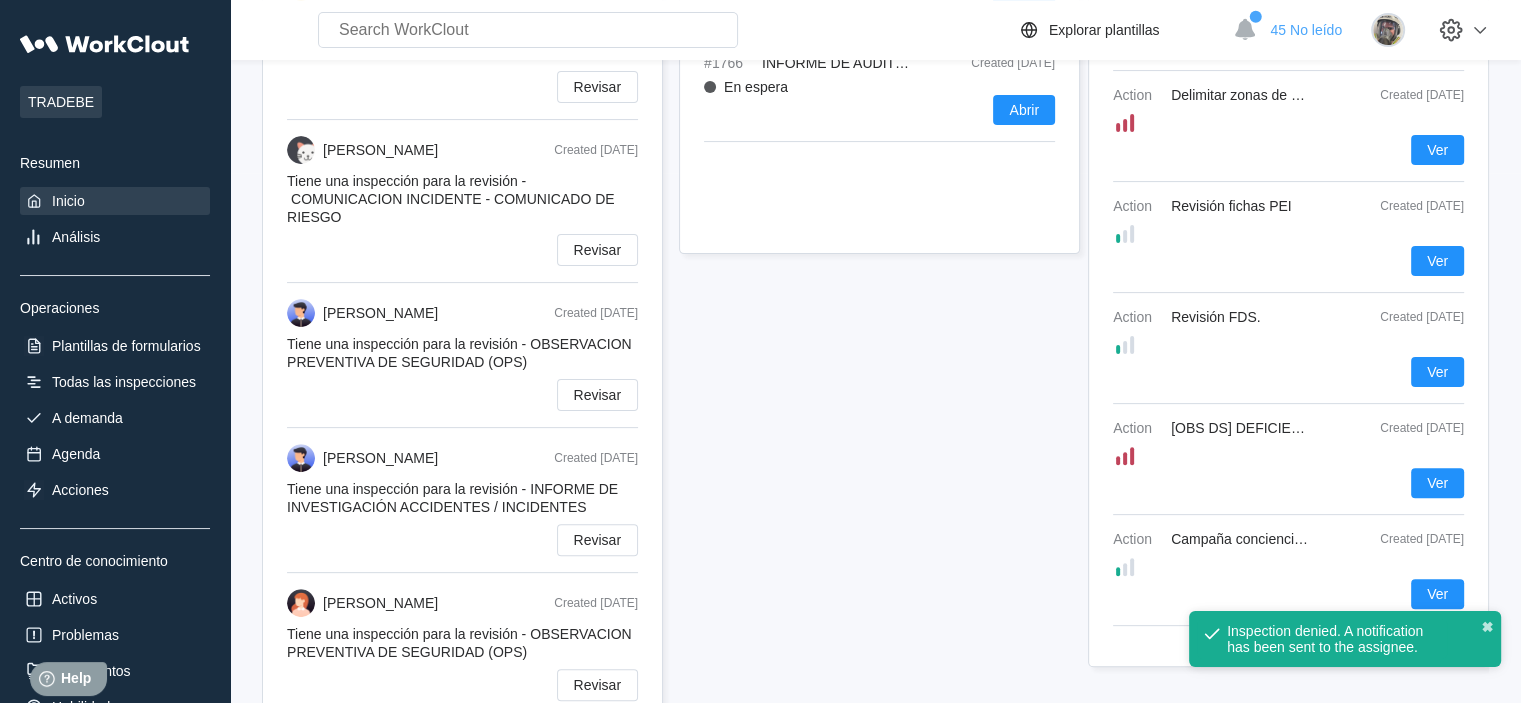 scroll, scrollTop: 620, scrollLeft: 0, axis: vertical 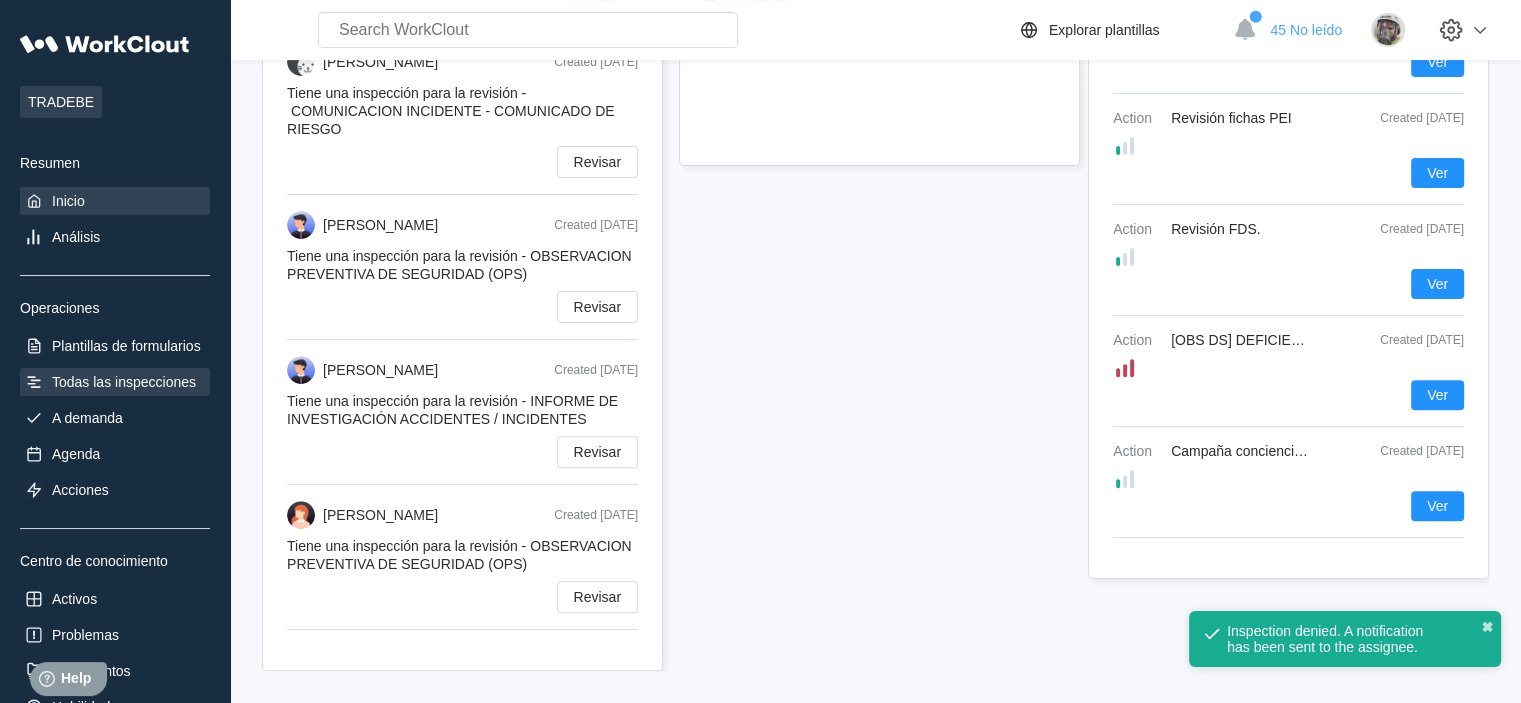 click on "Todas las inspecciones" at bounding box center [124, 382] 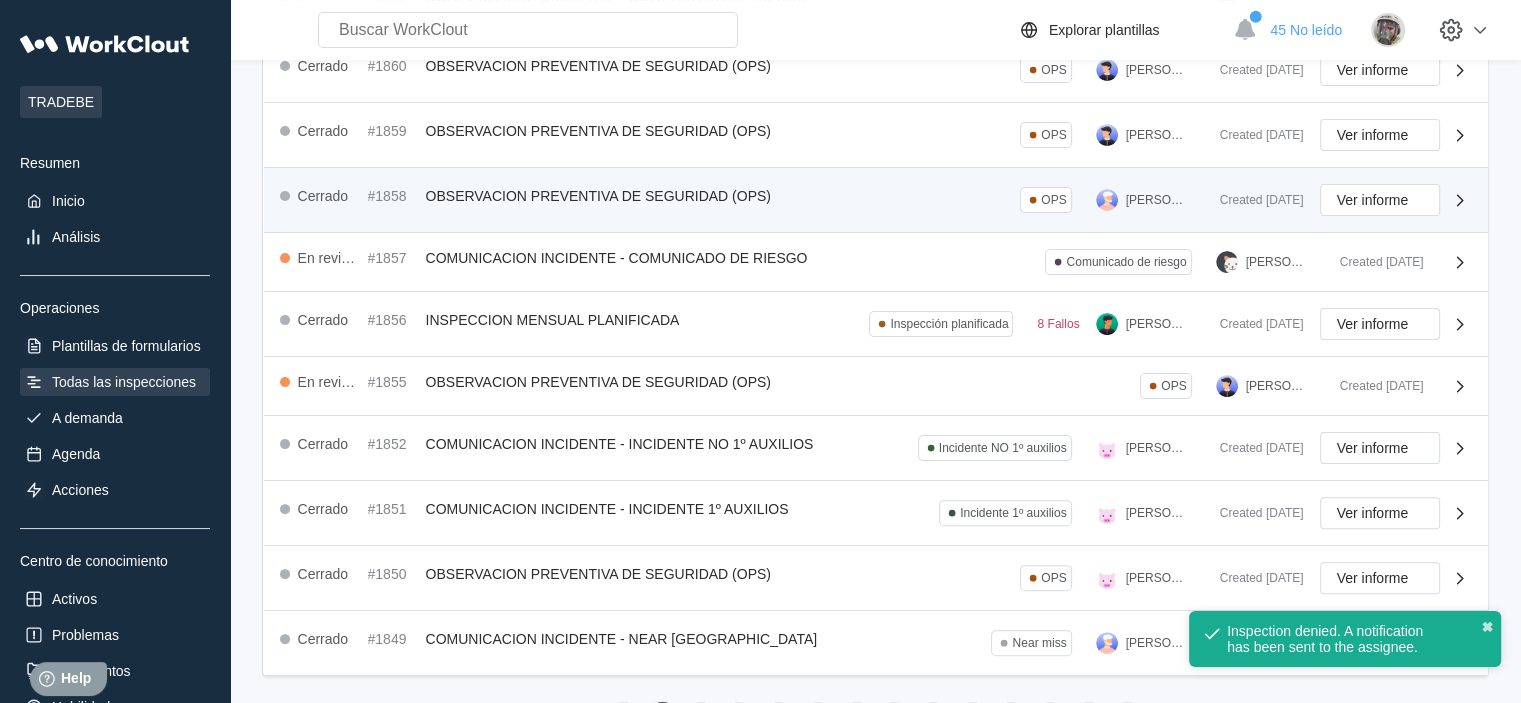 scroll, scrollTop: 537, scrollLeft: 0, axis: vertical 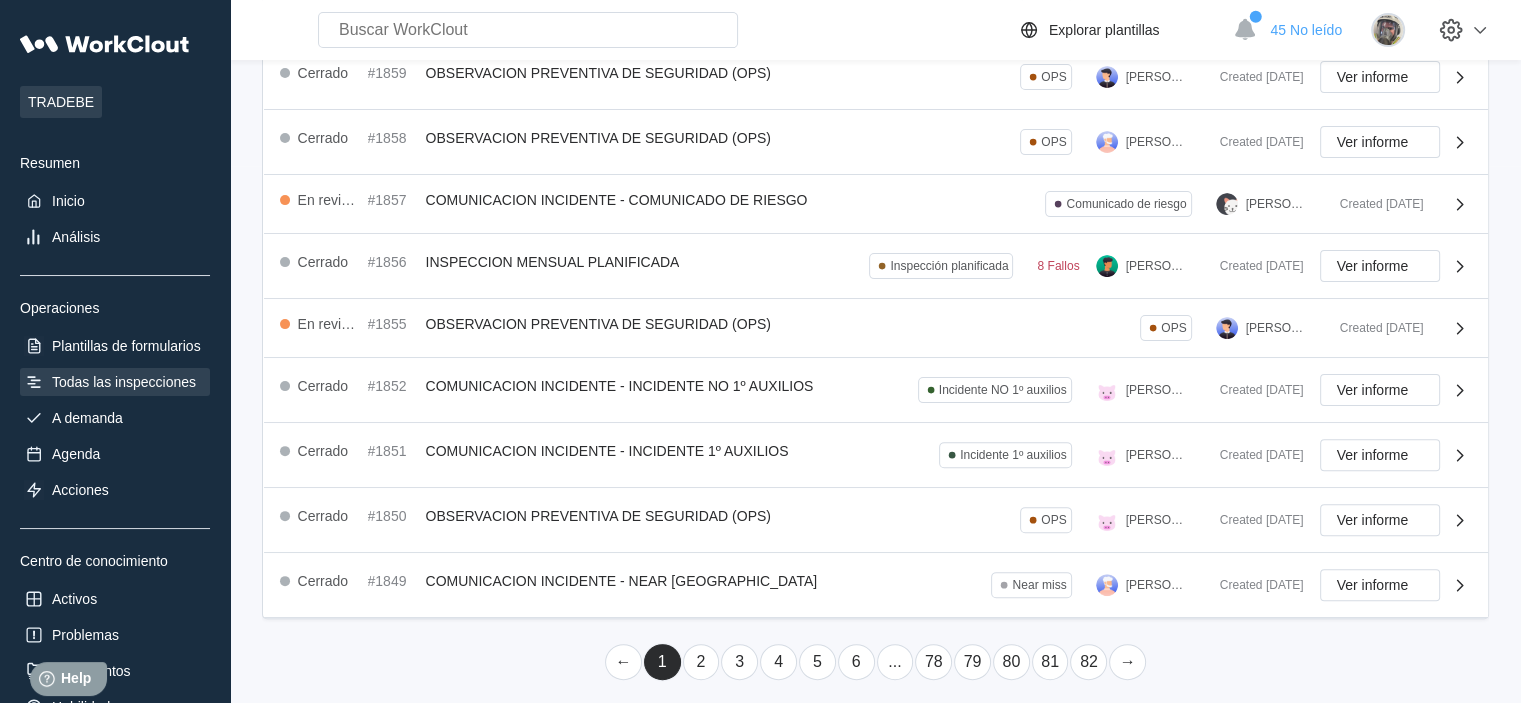 click on "2" at bounding box center (701, 662) 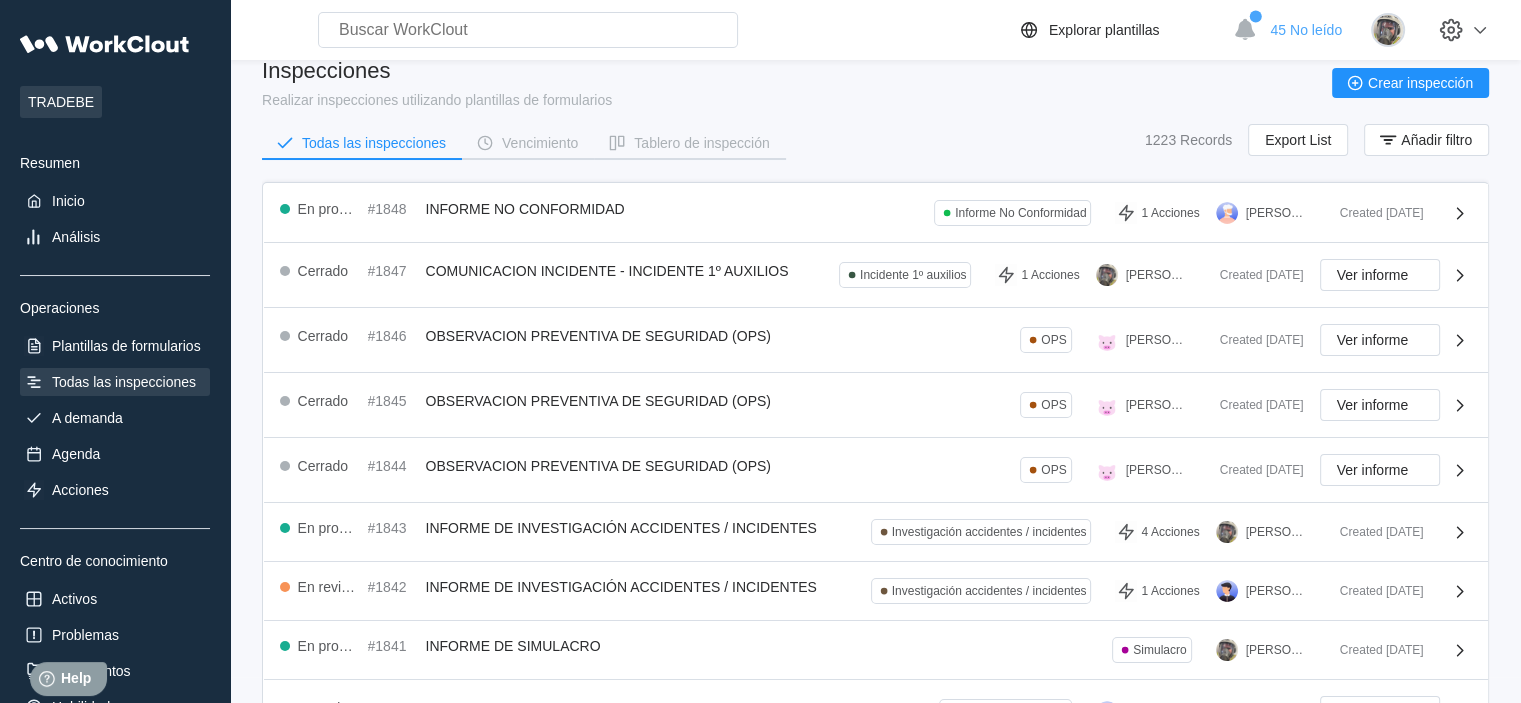 scroll, scrollTop: 537, scrollLeft: 0, axis: vertical 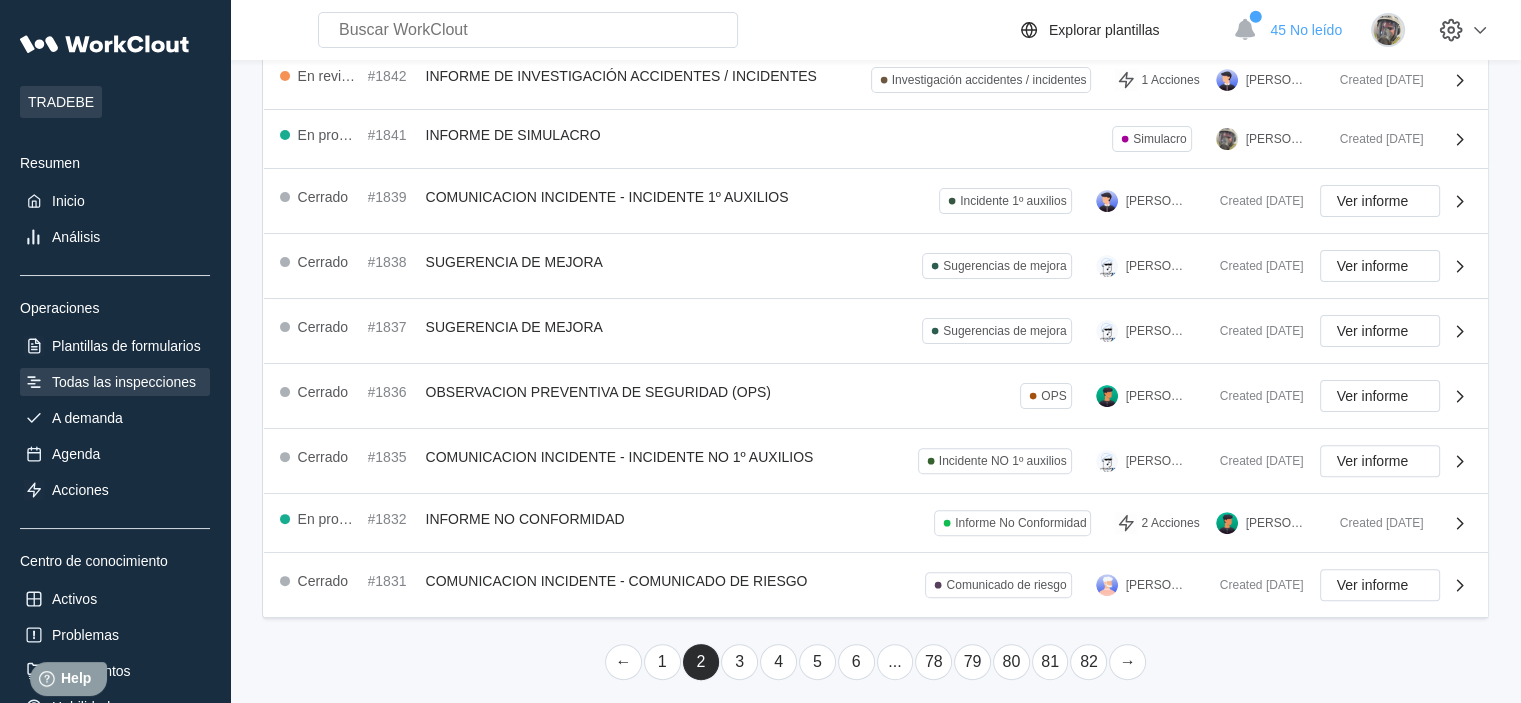 click on "4" at bounding box center (778, 662) 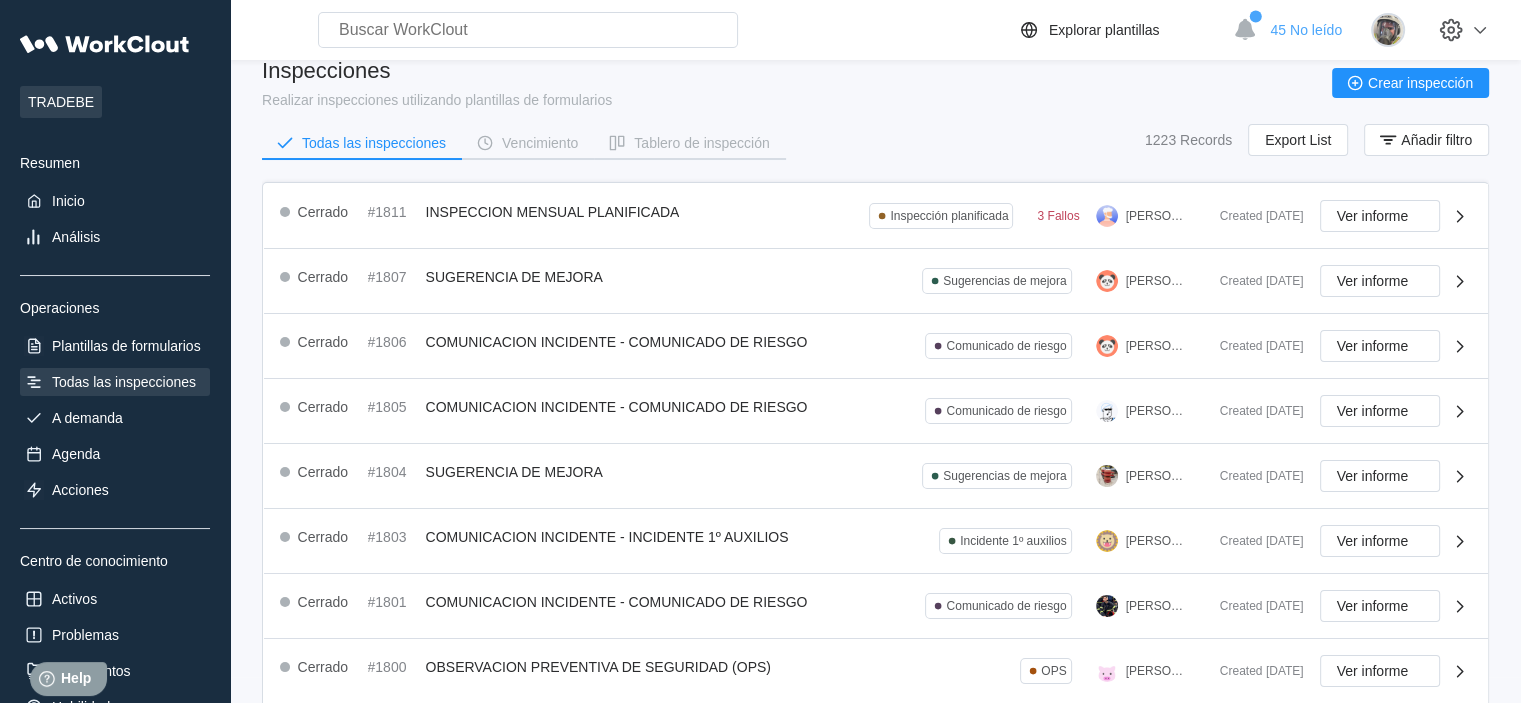 scroll, scrollTop: 567, scrollLeft: 0, axis: vertical 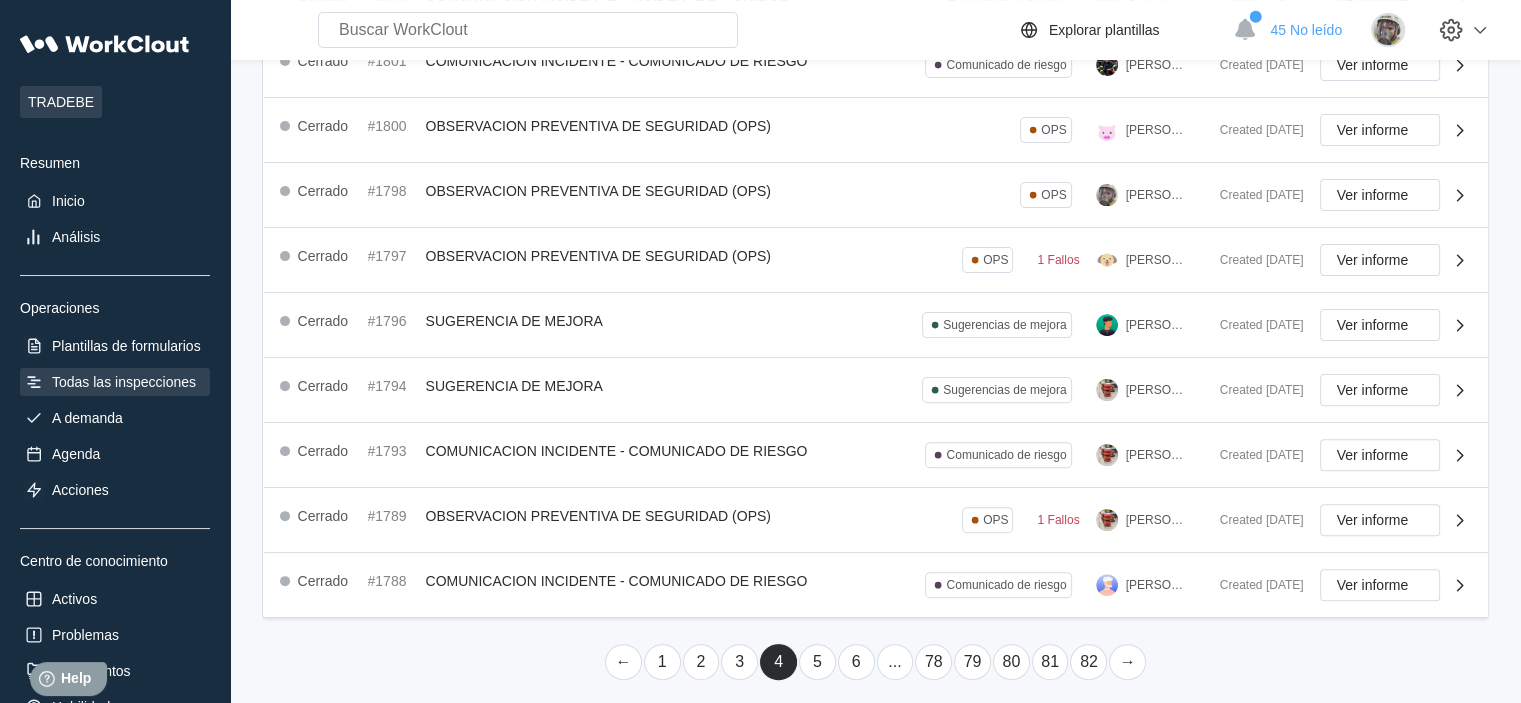click on "5" at bounding box center (817, 662) 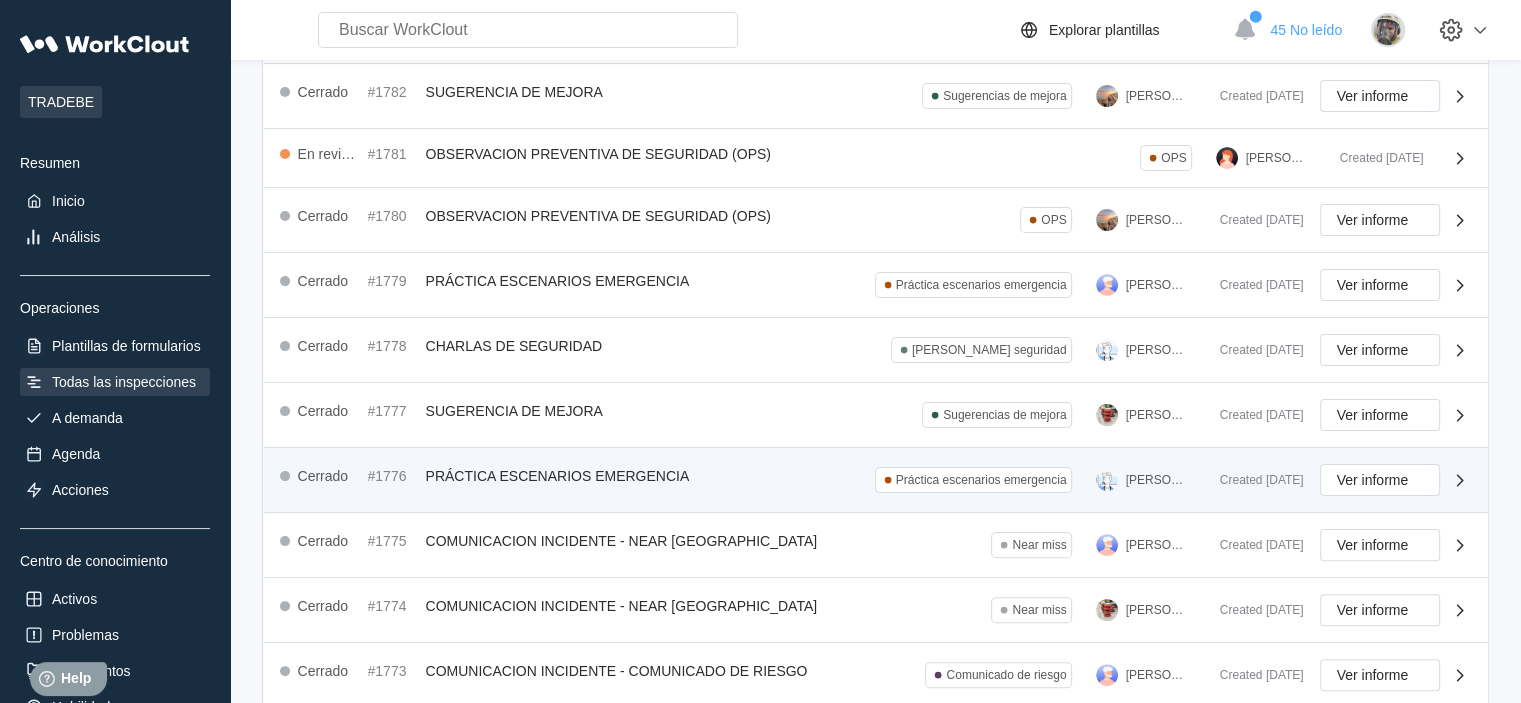 scroll, scrollTop: 255, scrollLeft: 0, axis: vertical 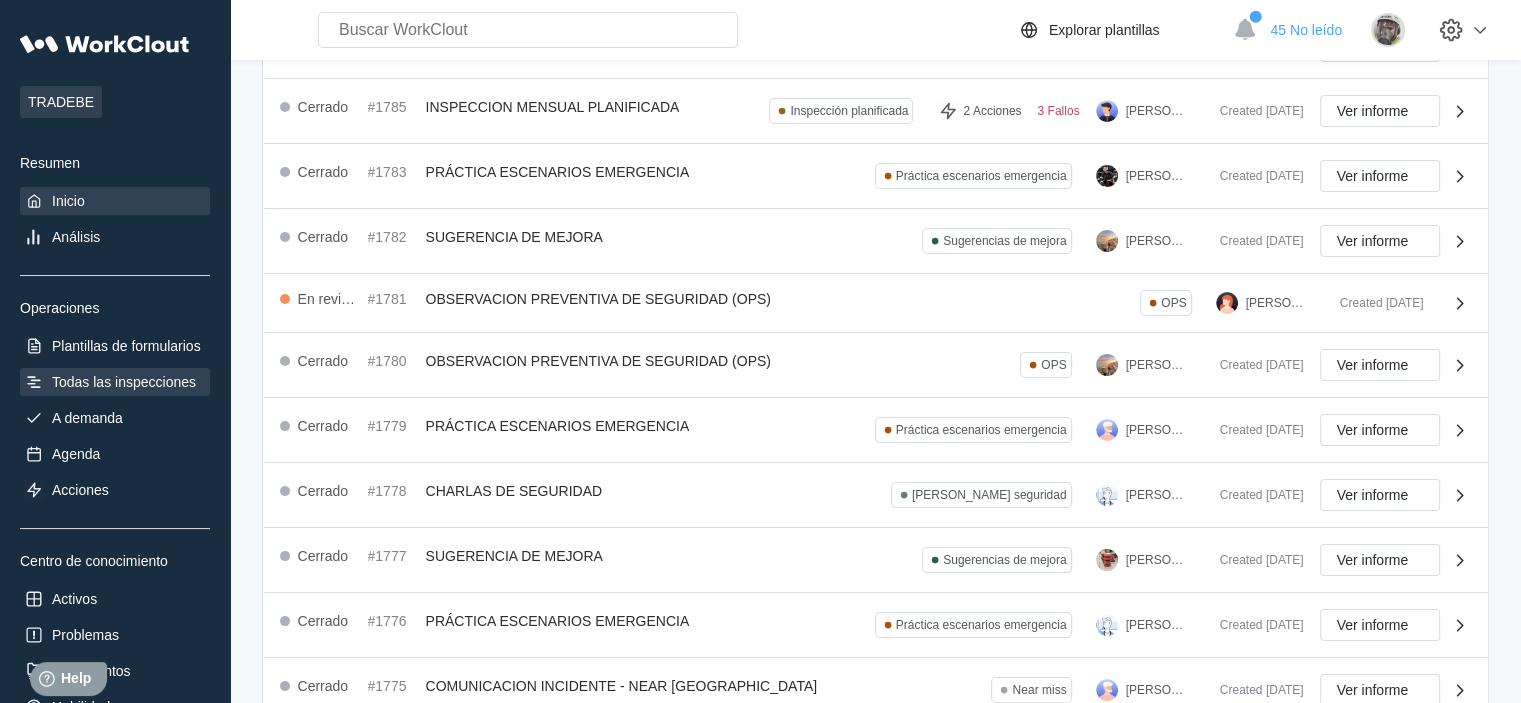 click on "Inicio" at bounding box center [115, 201] 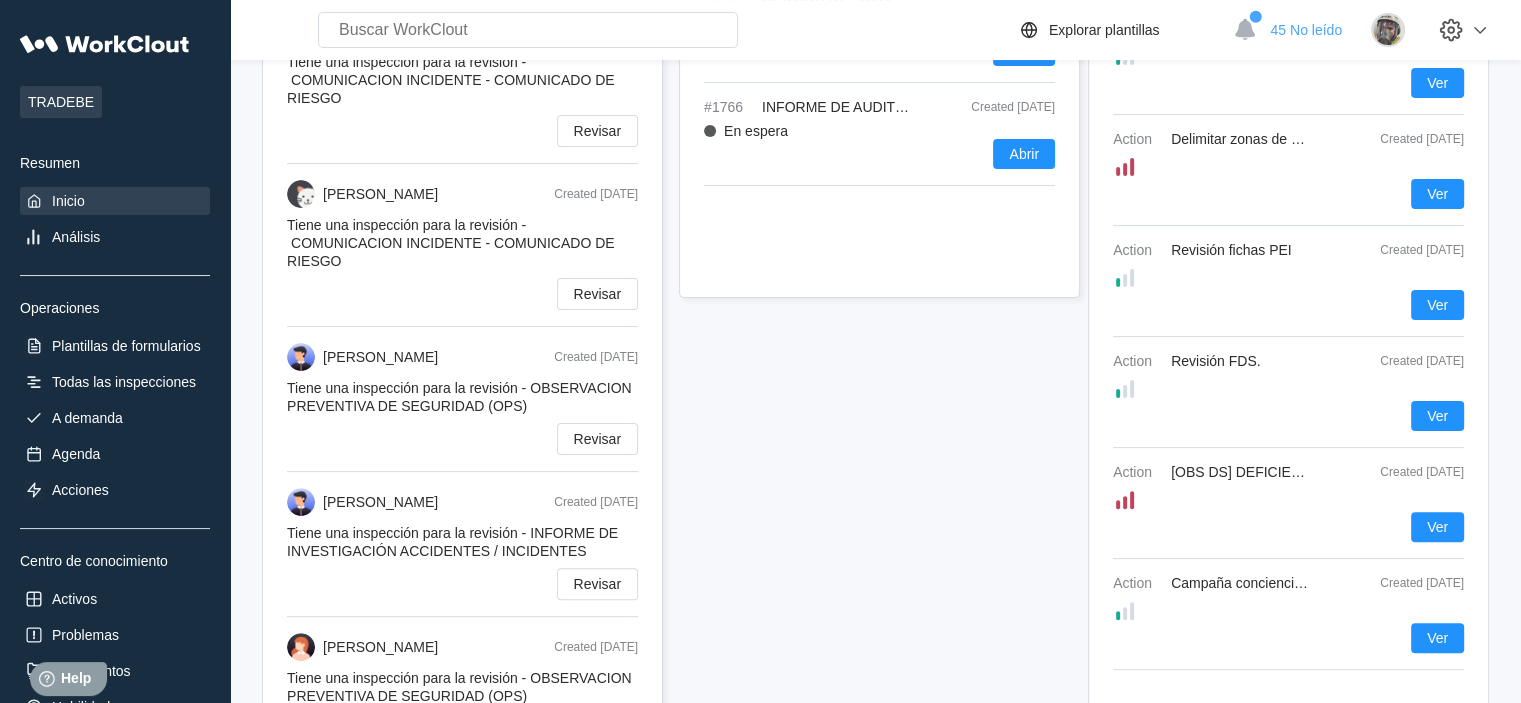 scroll, scrollTop: 620, scrollLeft: 0, axis: vertical 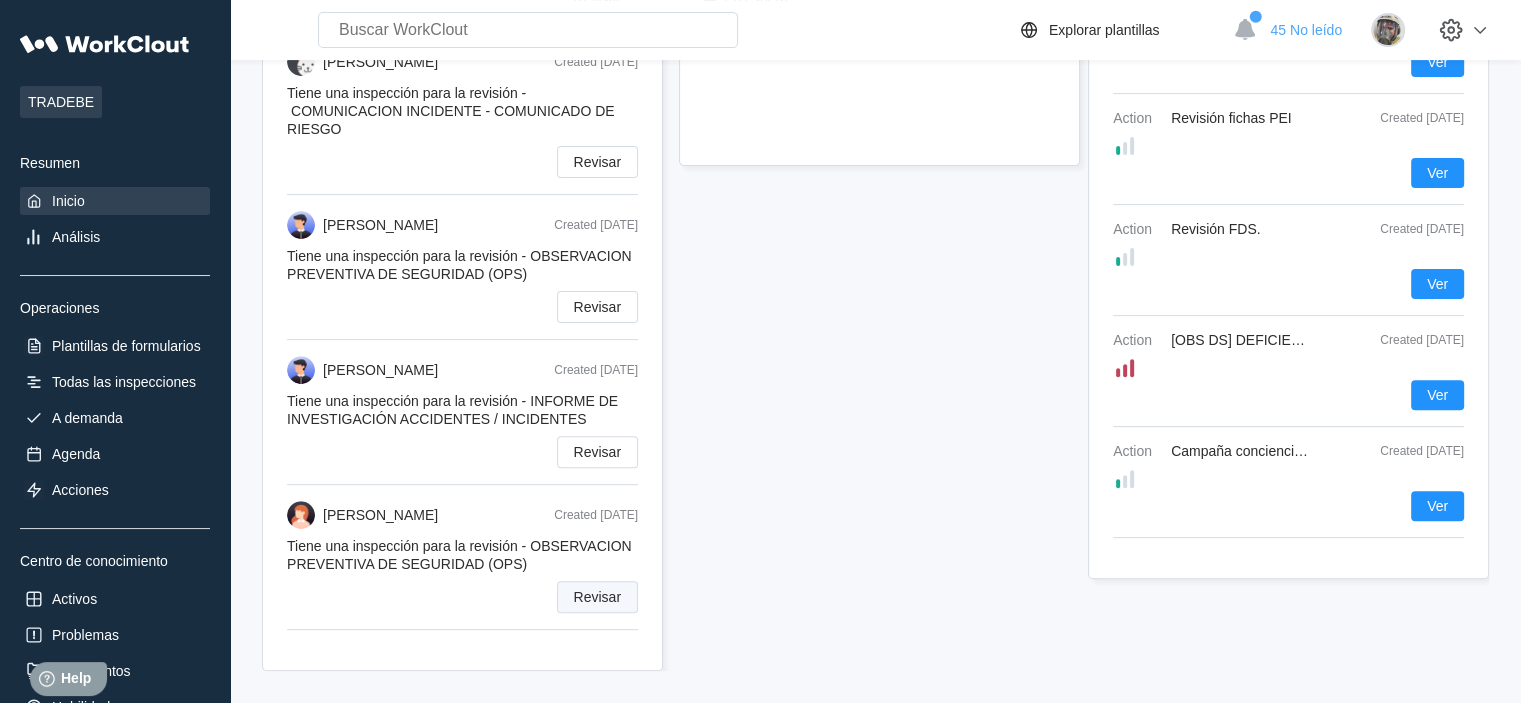click on "Revisar" at bounding box center [597, 597] 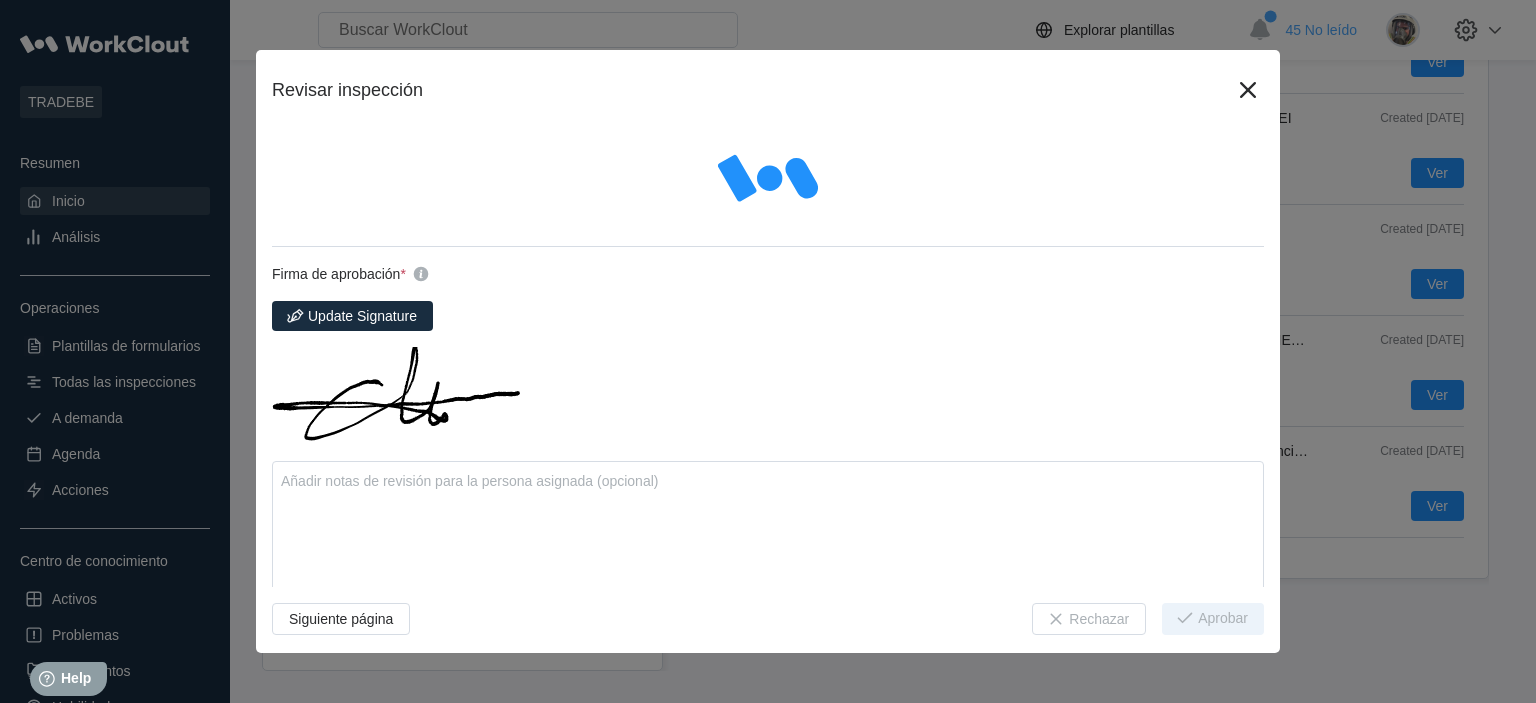 type on "x" 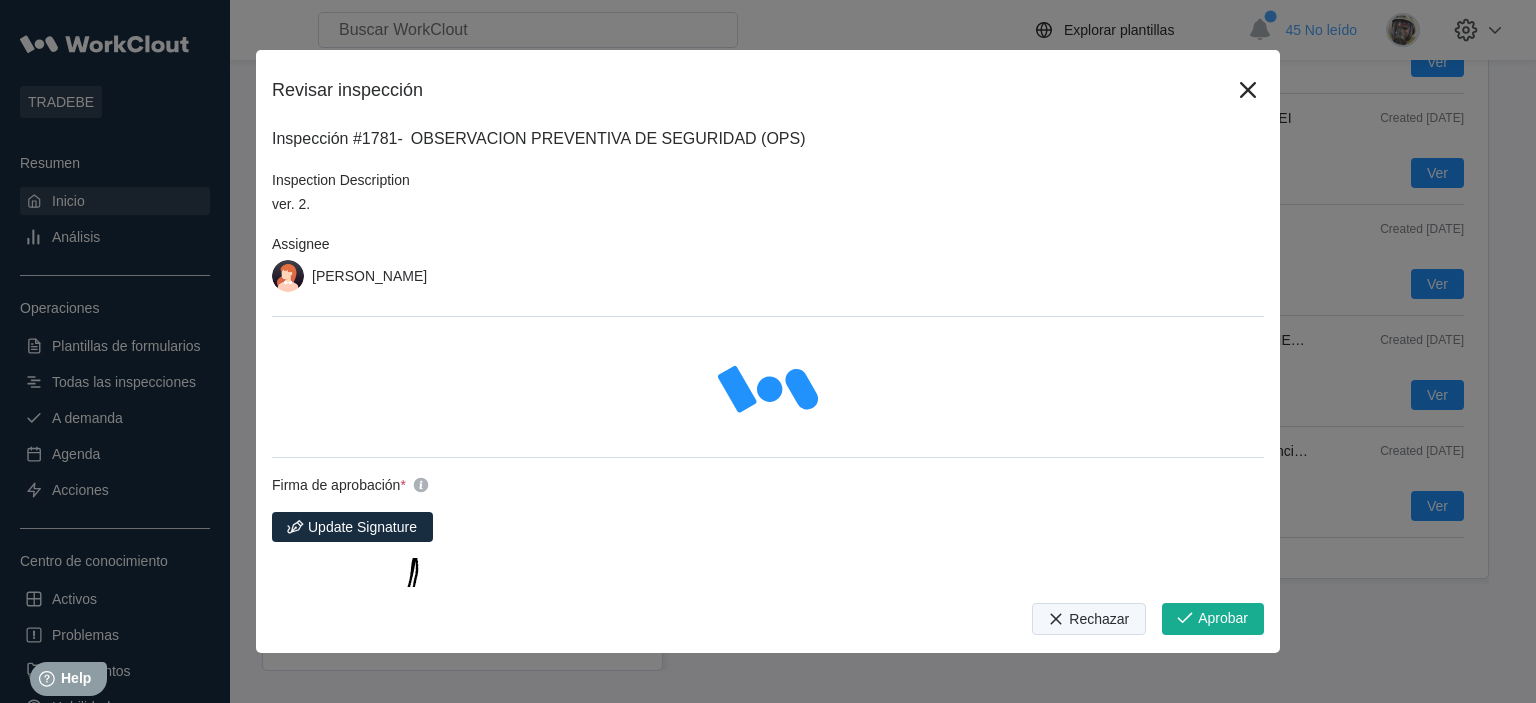 click on "Rechazar" at bounding box center [1099, 619] 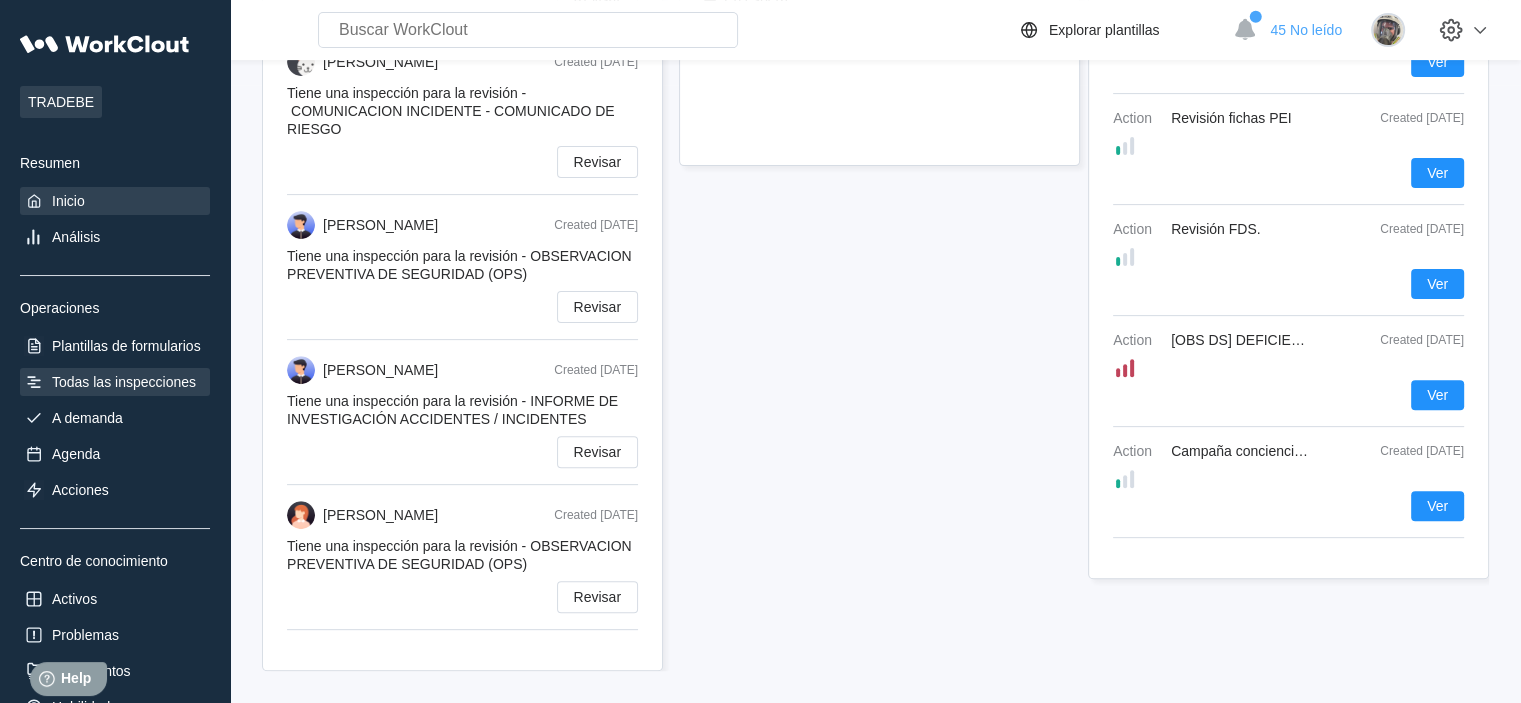 click on "Todas las inspecciones" at bounding box center (124, 382) 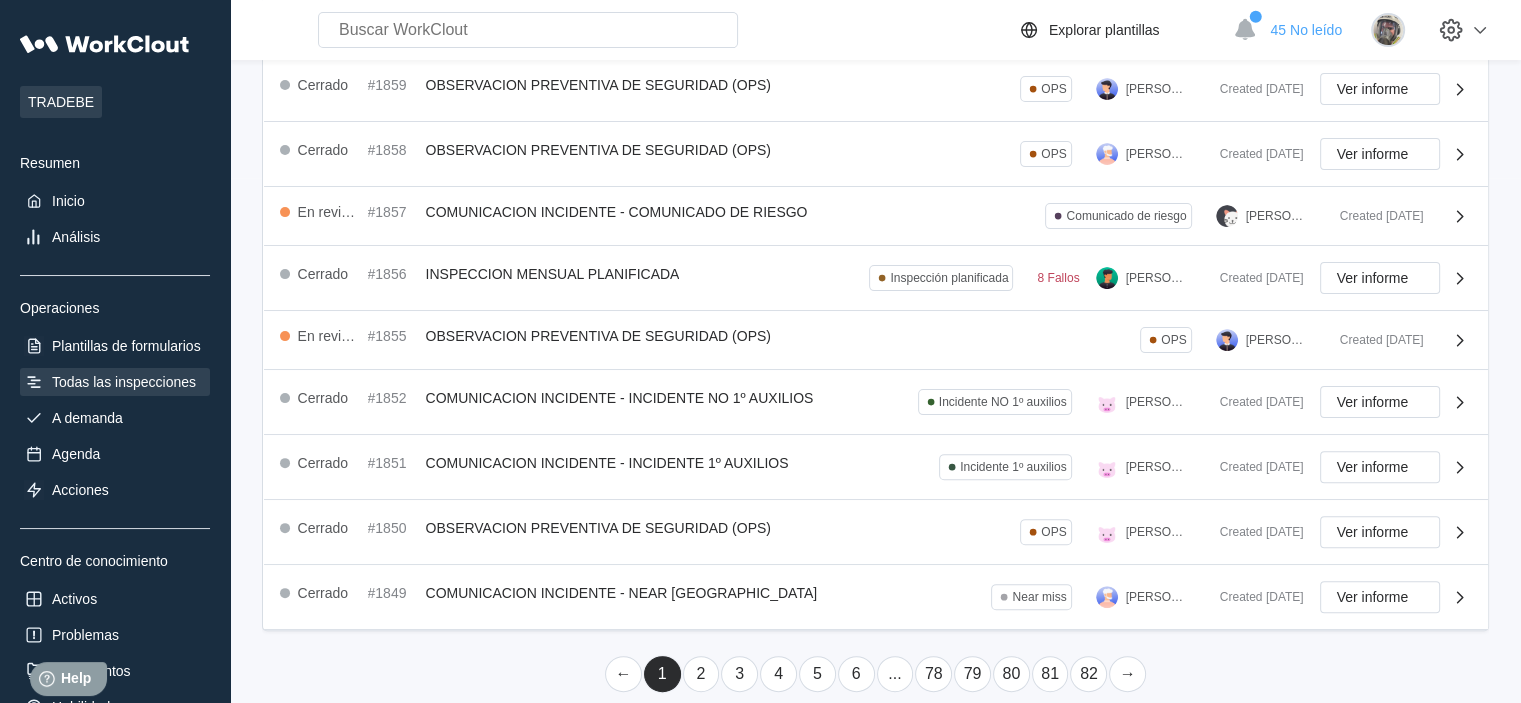 scroll, scrollTop: 537, scrollLeft: 0, axis: vertical 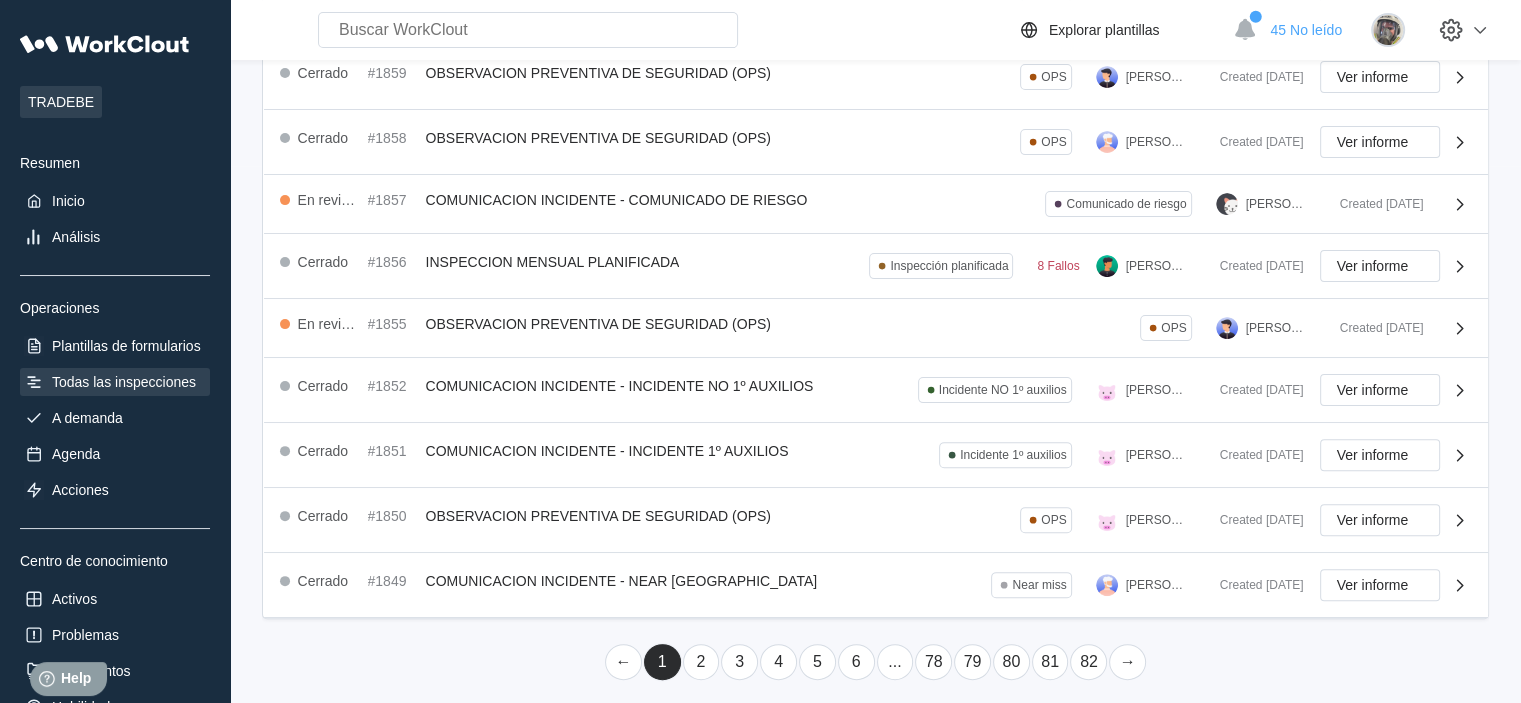 click on "5" at bounding box center (817, 662) 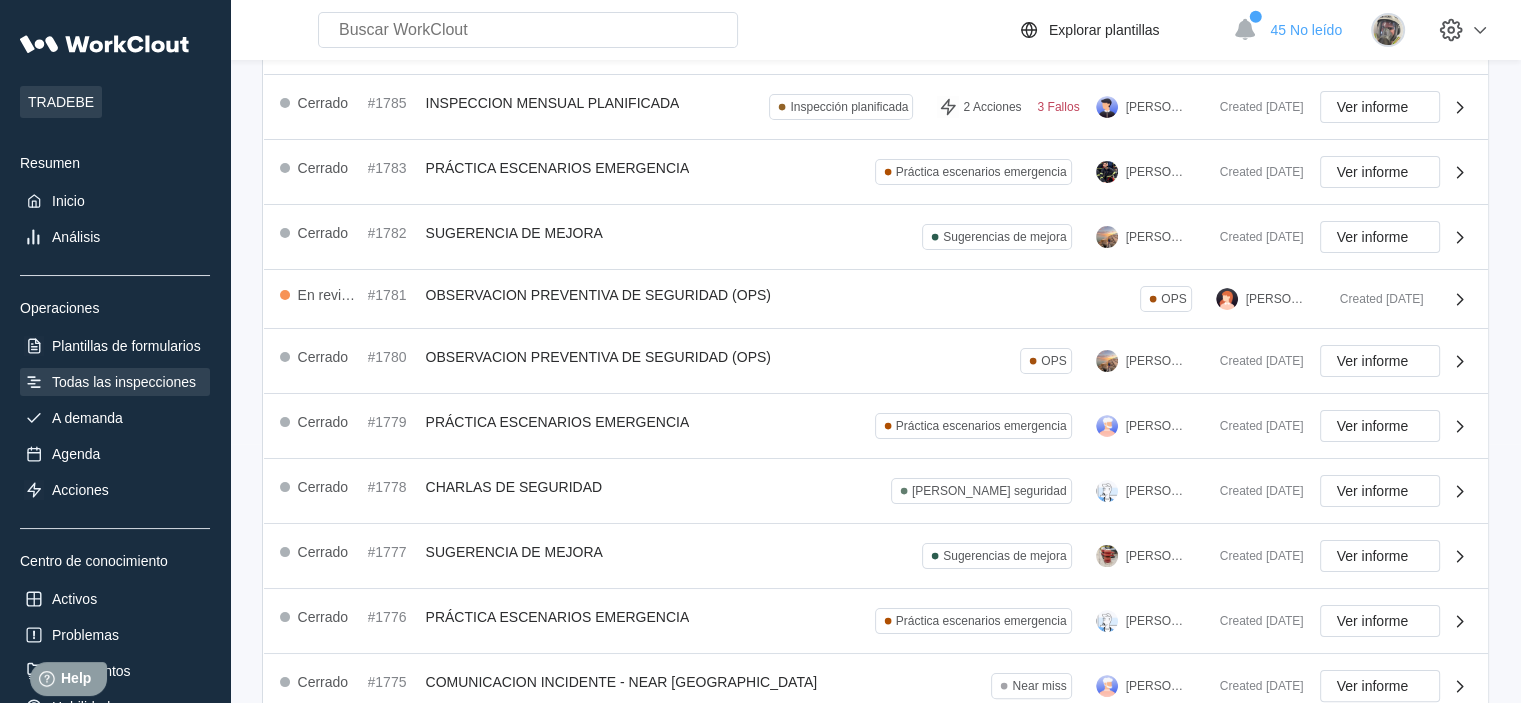 scroll, scrollTop: 155, scrollLeft: 0, axis: vertical 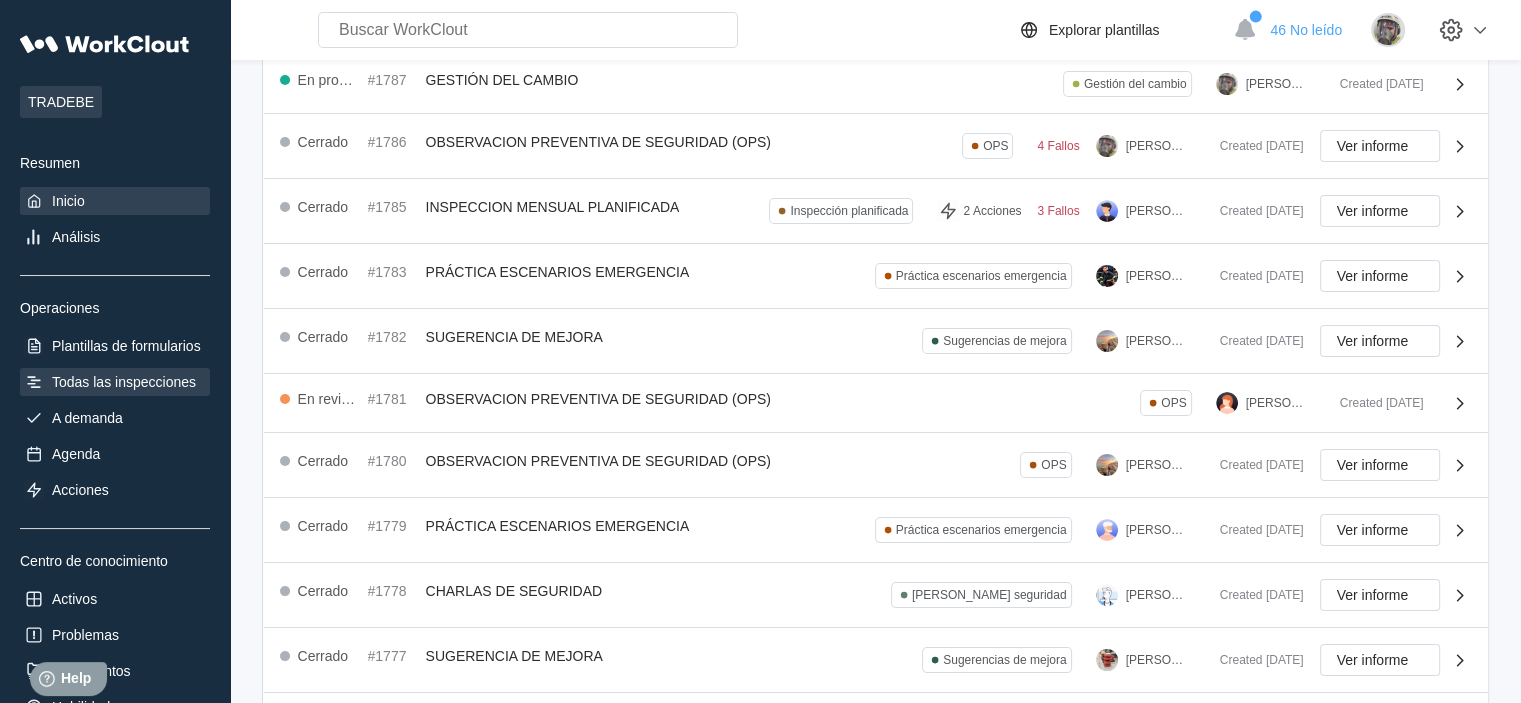 click on "Inicio" at bounding box center [115, 201] 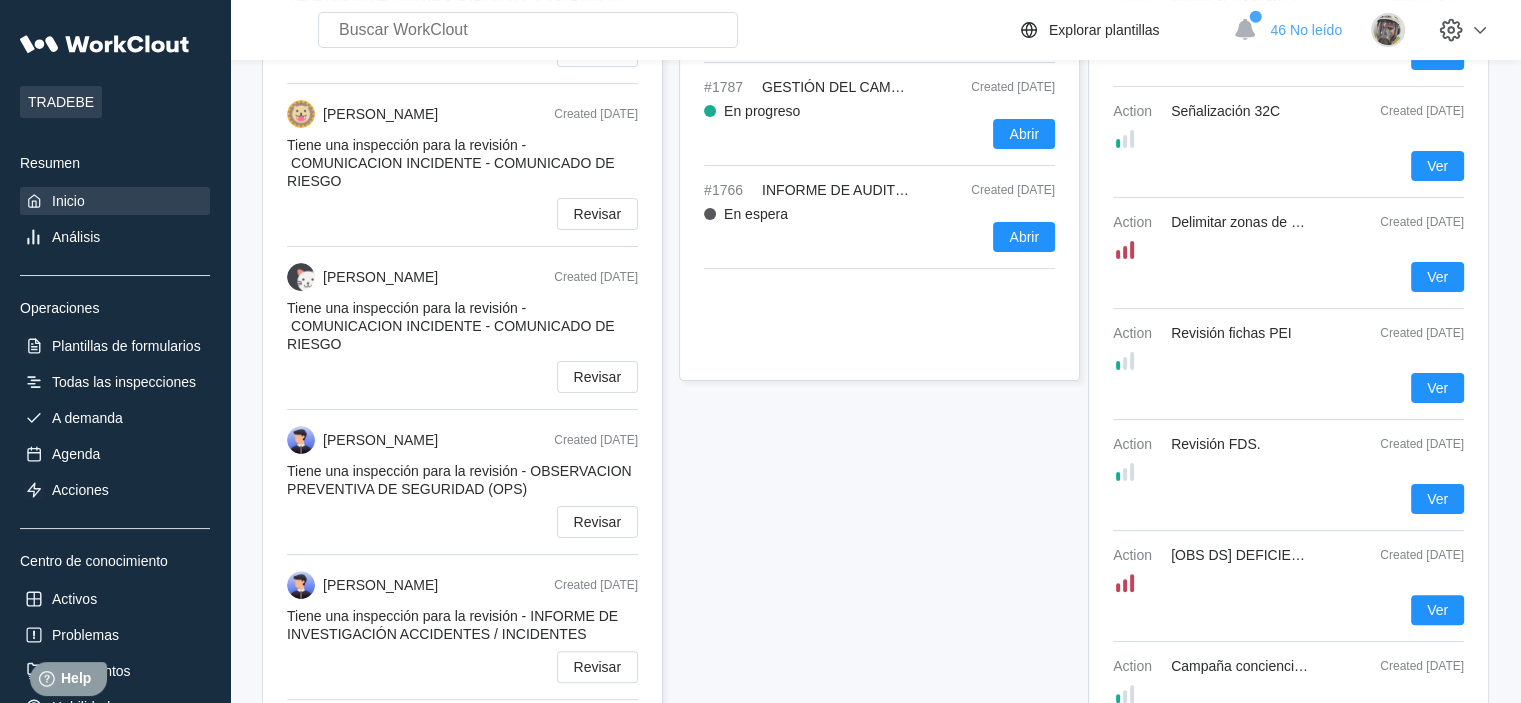 scroll, scrollTop: 620, scrollLeft: 0, axis: vertical 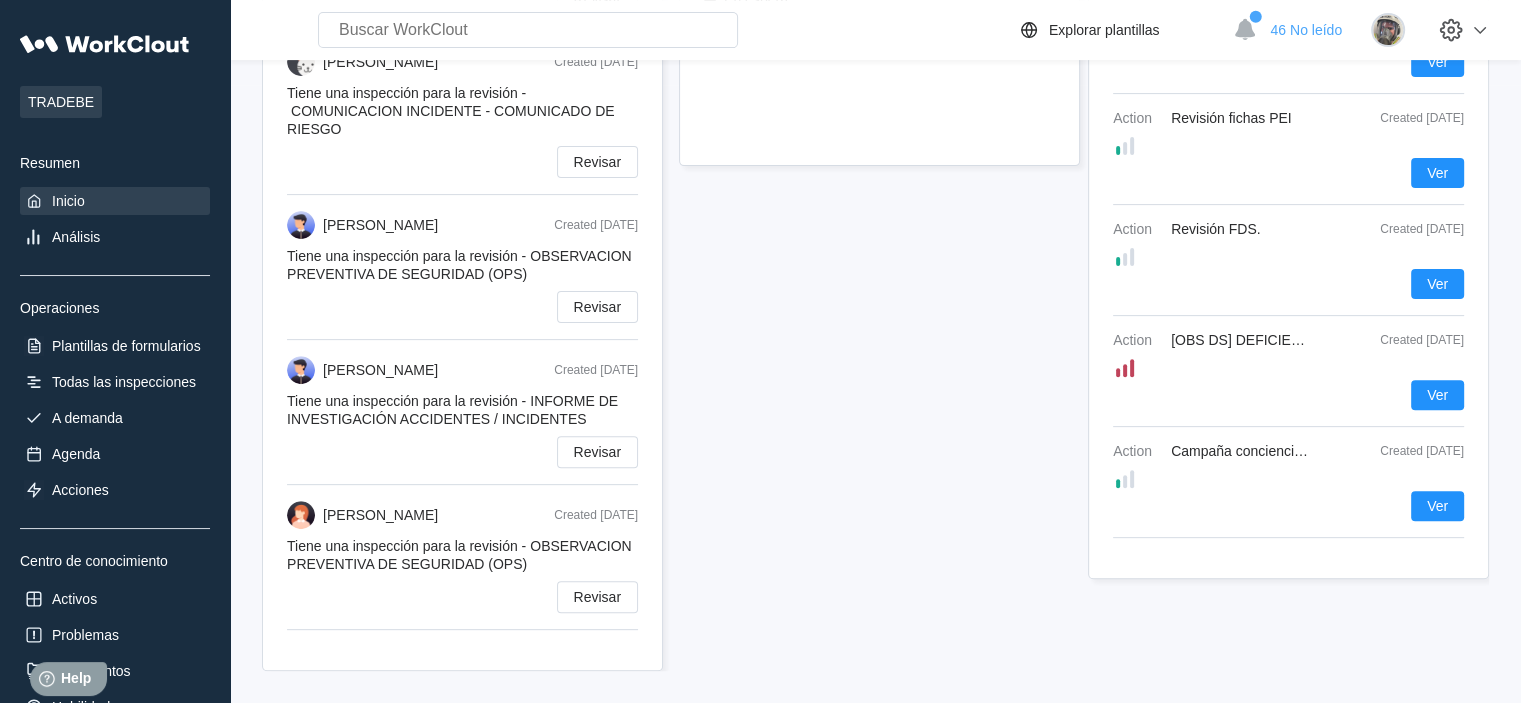 click on "IVAN DAVILA Created 04/05/25 Tiene una inspección para la revisión - OBSERVACION PREVENTIVA DE SEGURIDAD (OPS) Revisar" at bounding box center (462, 573) 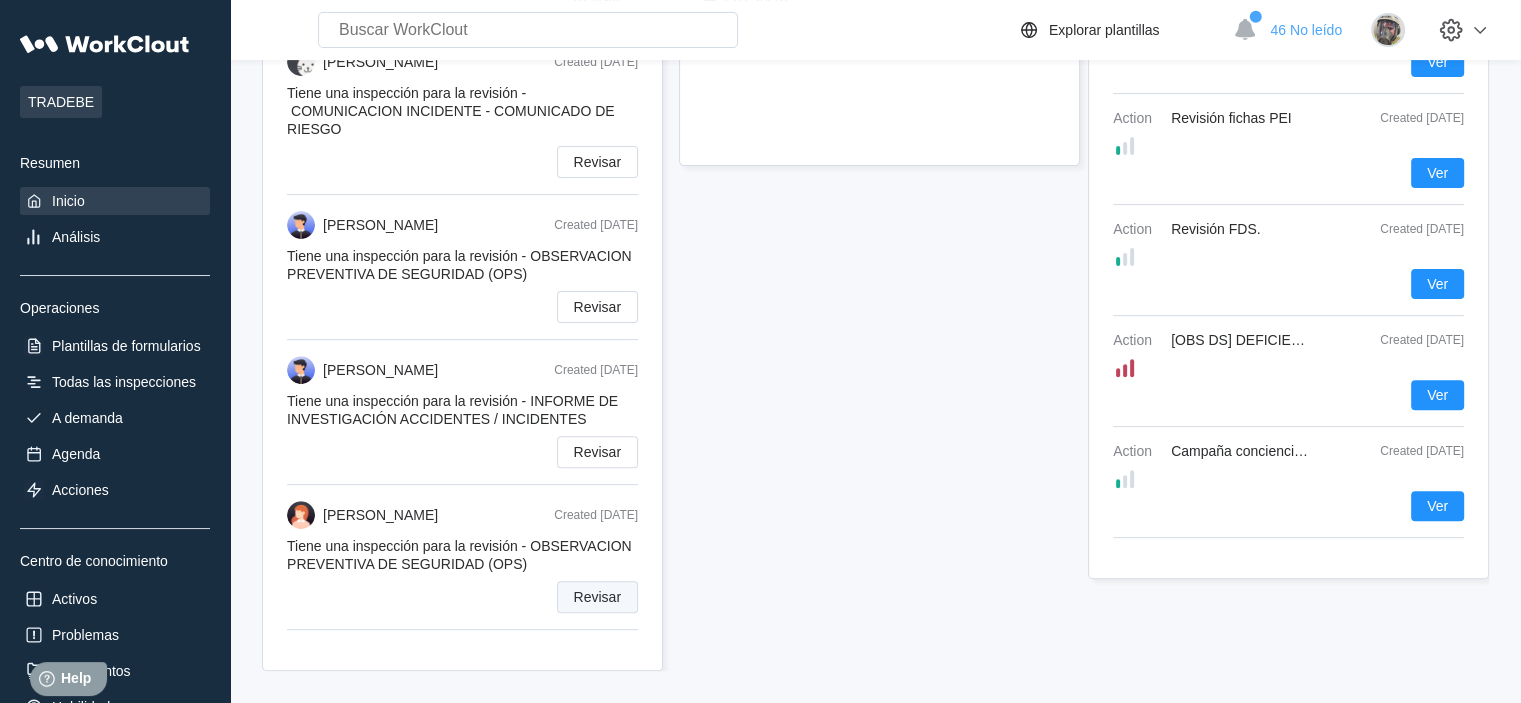 click on "Revisar" at bounding box center (597, 597) 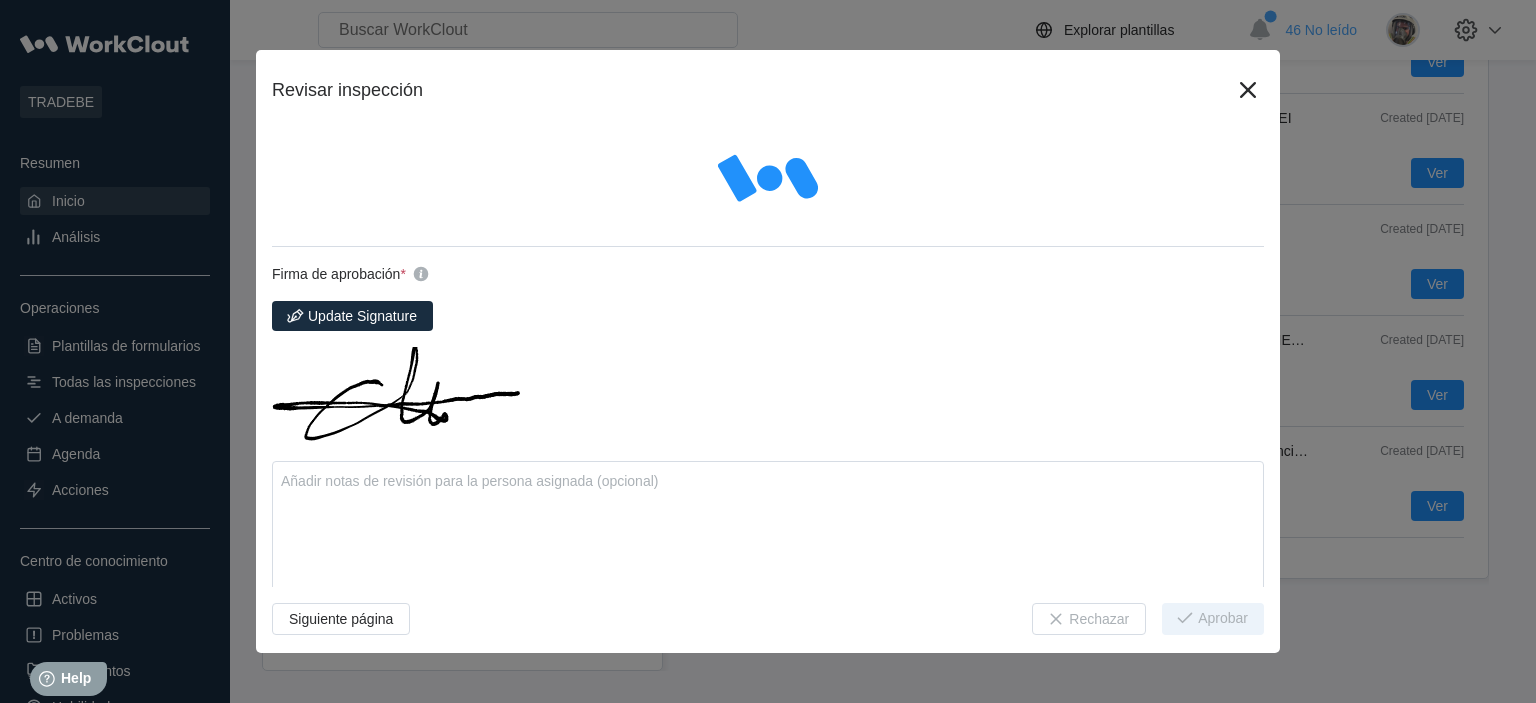 type on "x" 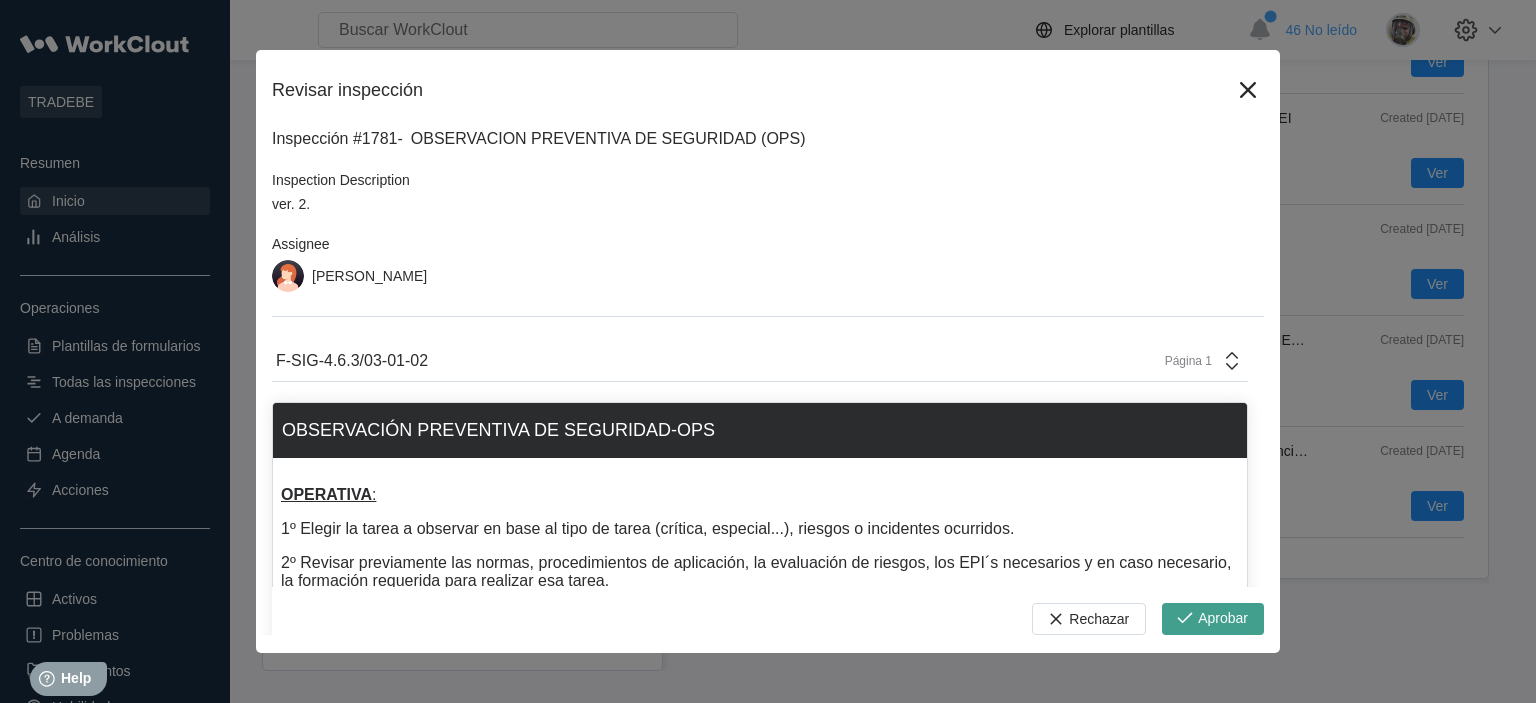 click on "Aprobar" at bounding box center (1223, 619) 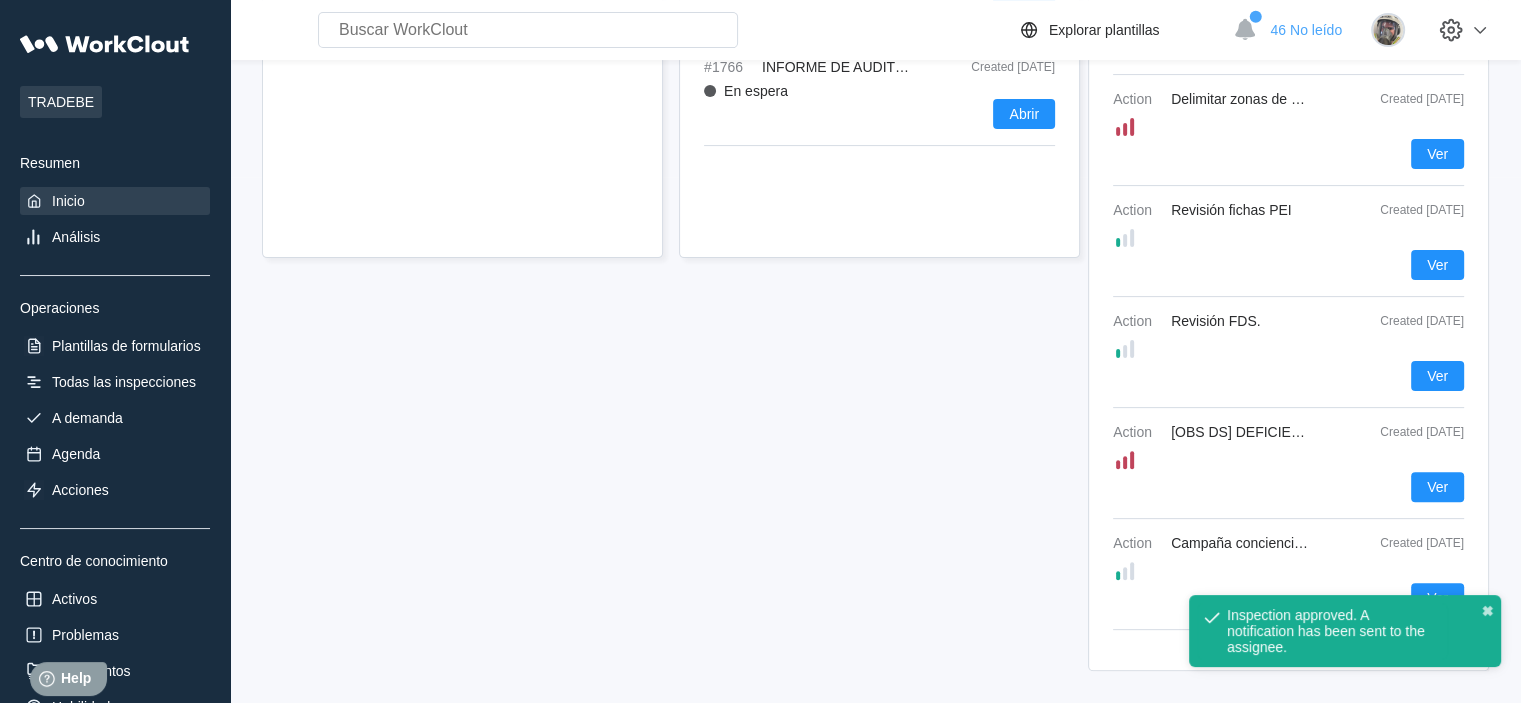 scroll, scrollTop: 620, scrollLeft: 0, axis: vertical 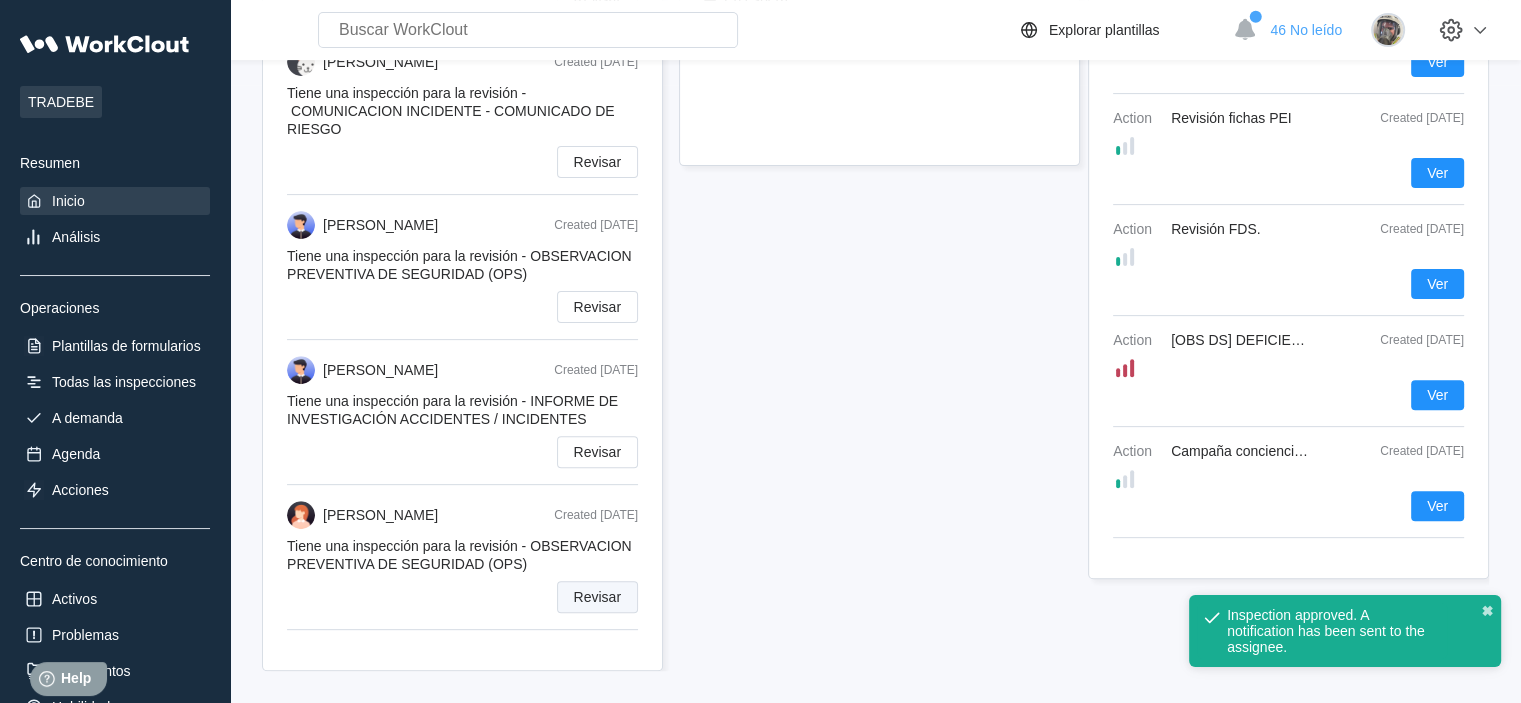 click on "Revisar" at bounding box center [597, 597] 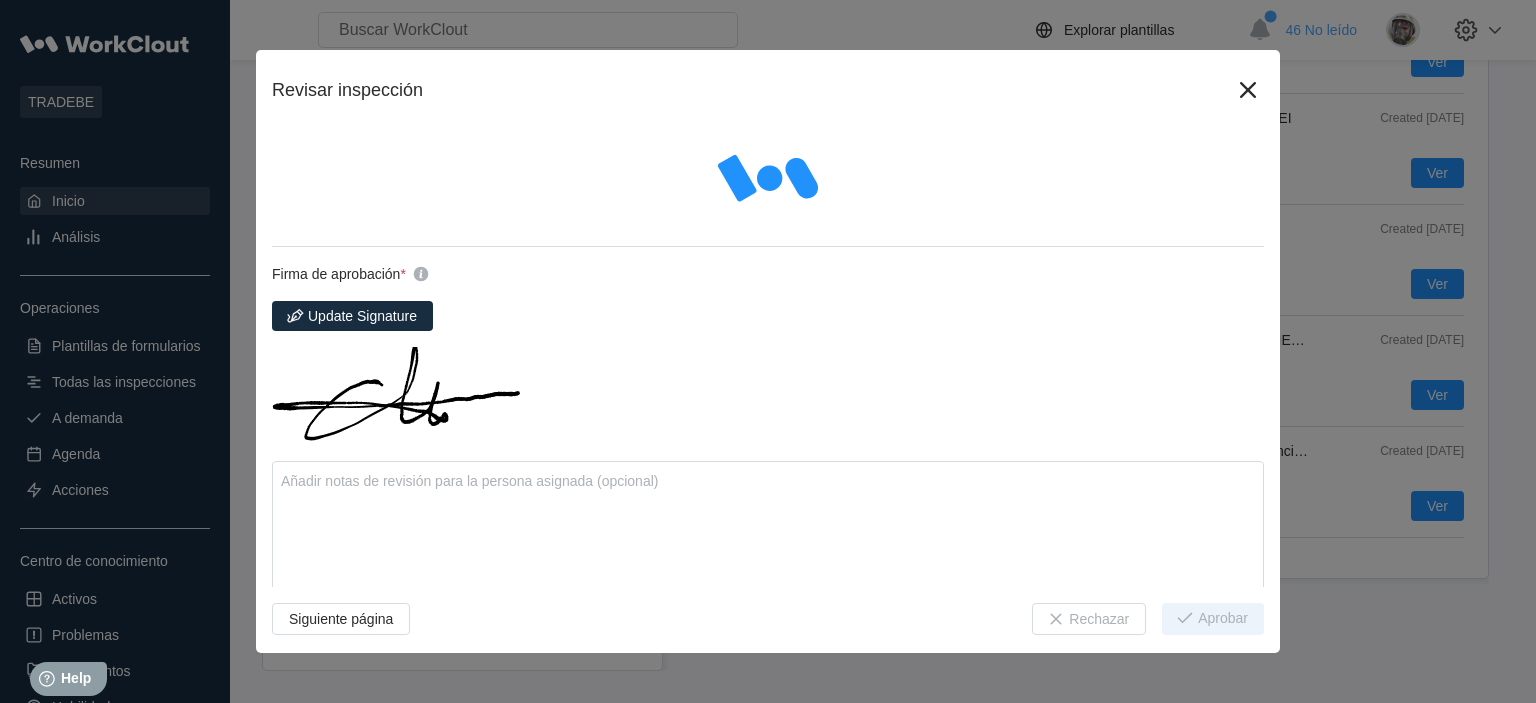 type on "x" 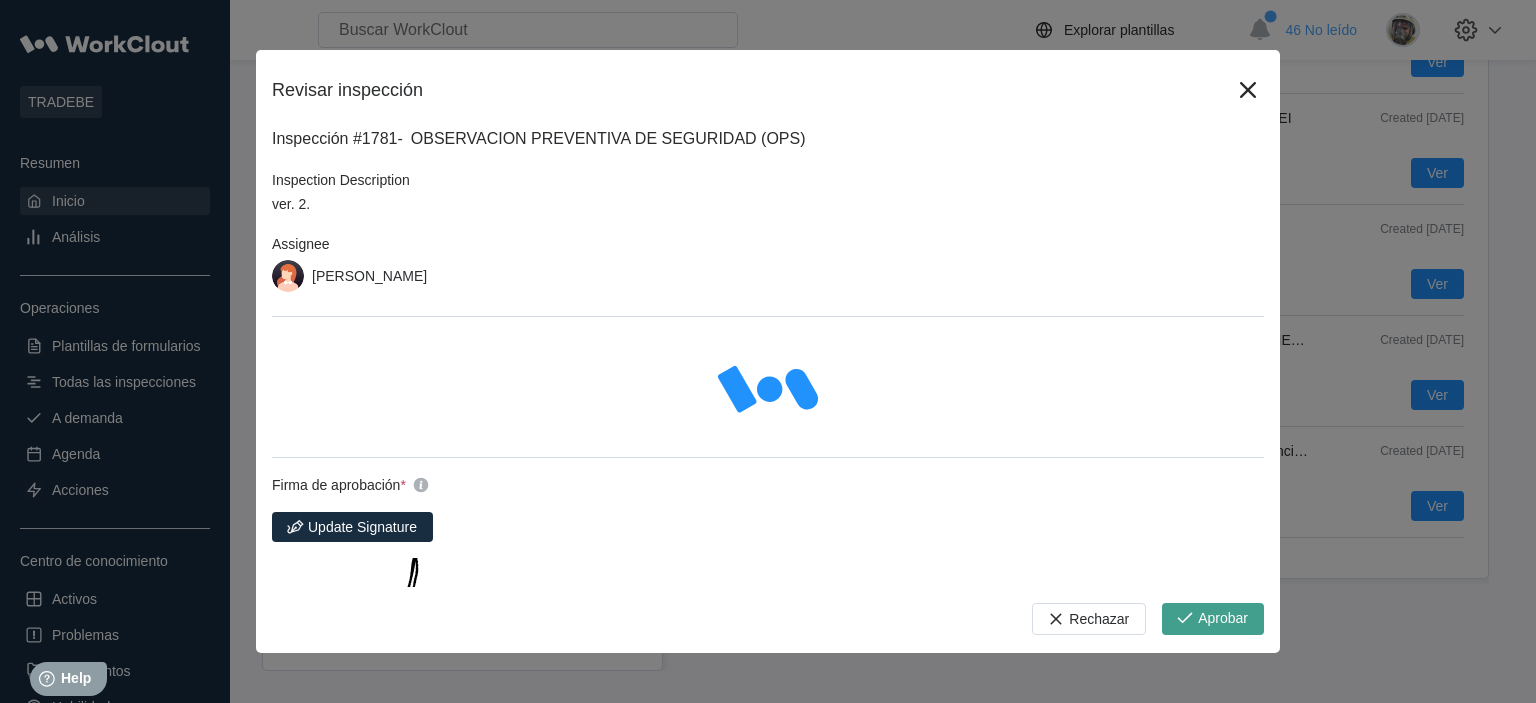 click 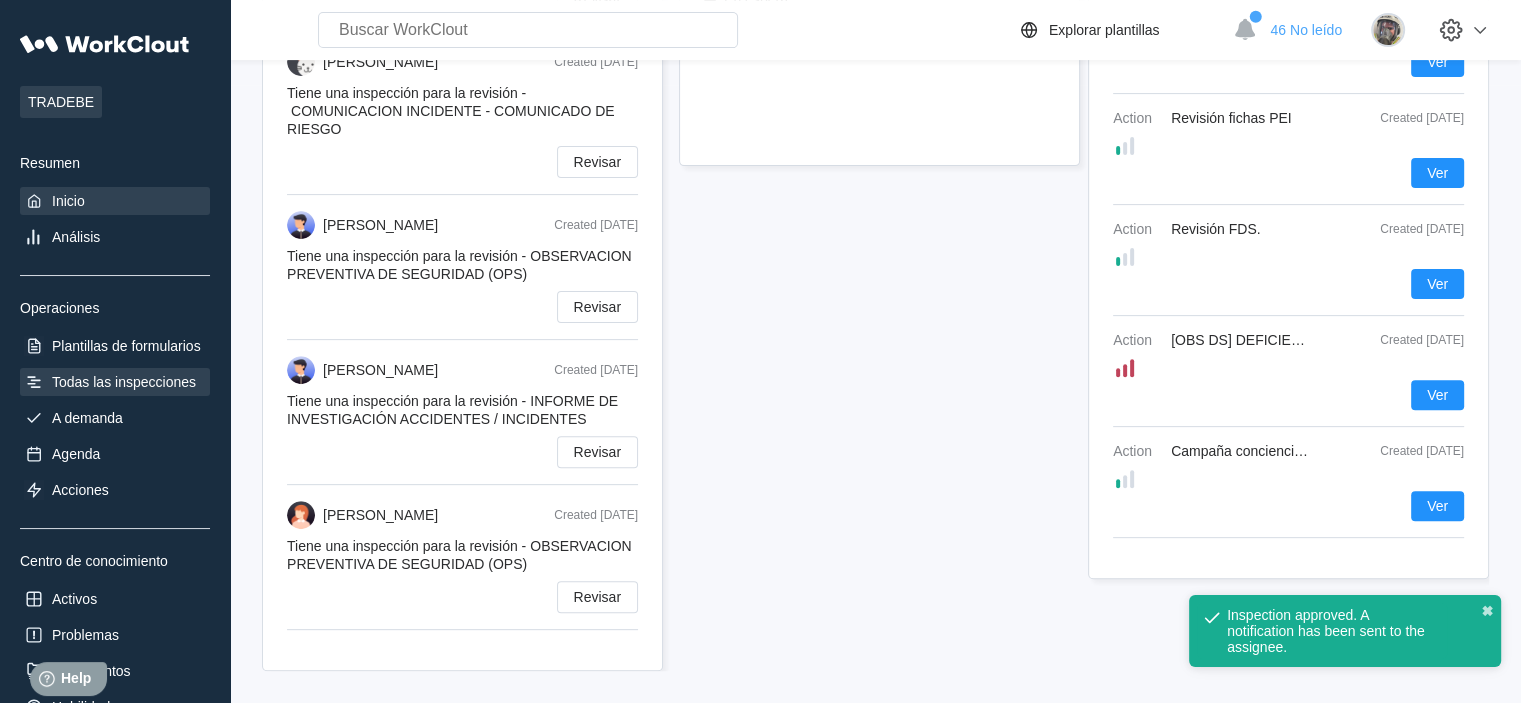click on "Todas las inspecciones" at bounding box center (124, 382) 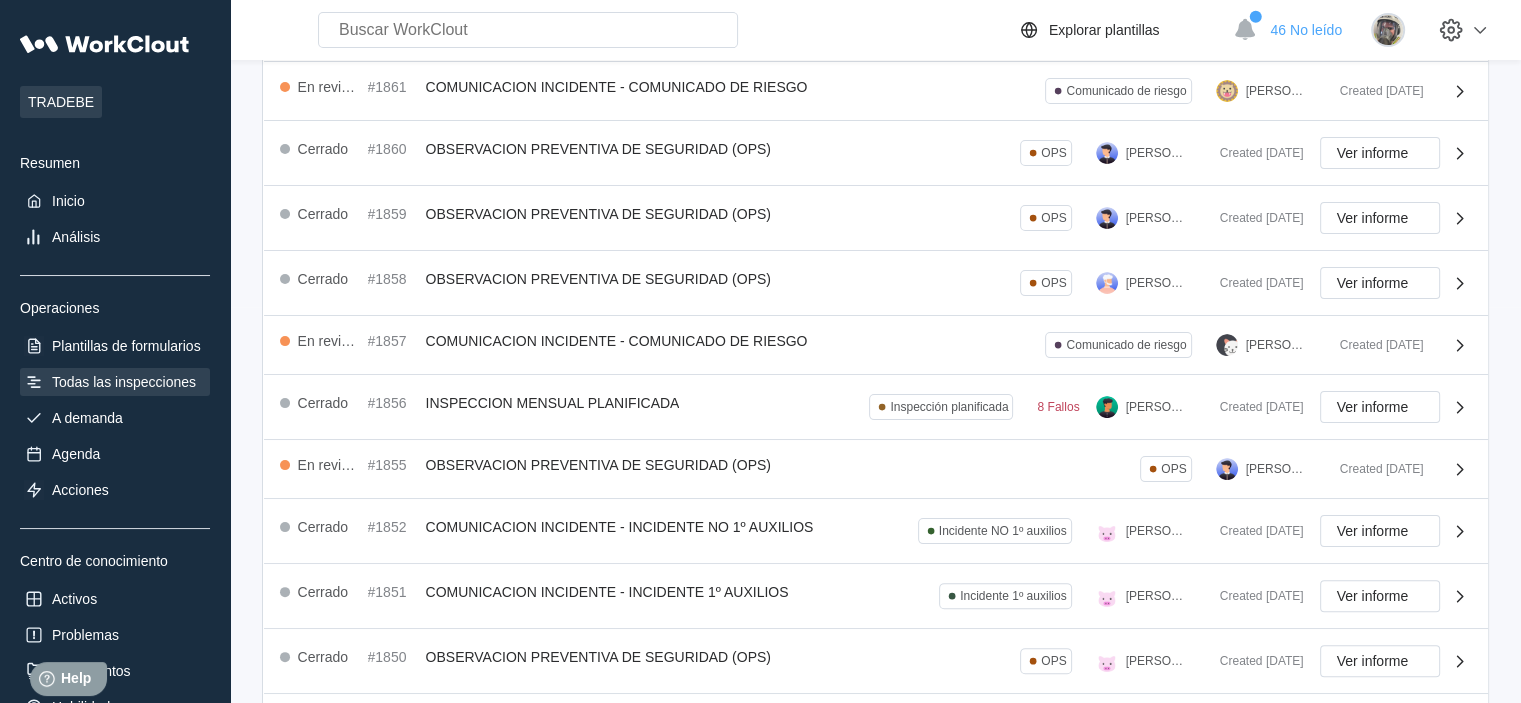 scroll, scrollTop: 537, scrollLeft: 0, axis: vertical 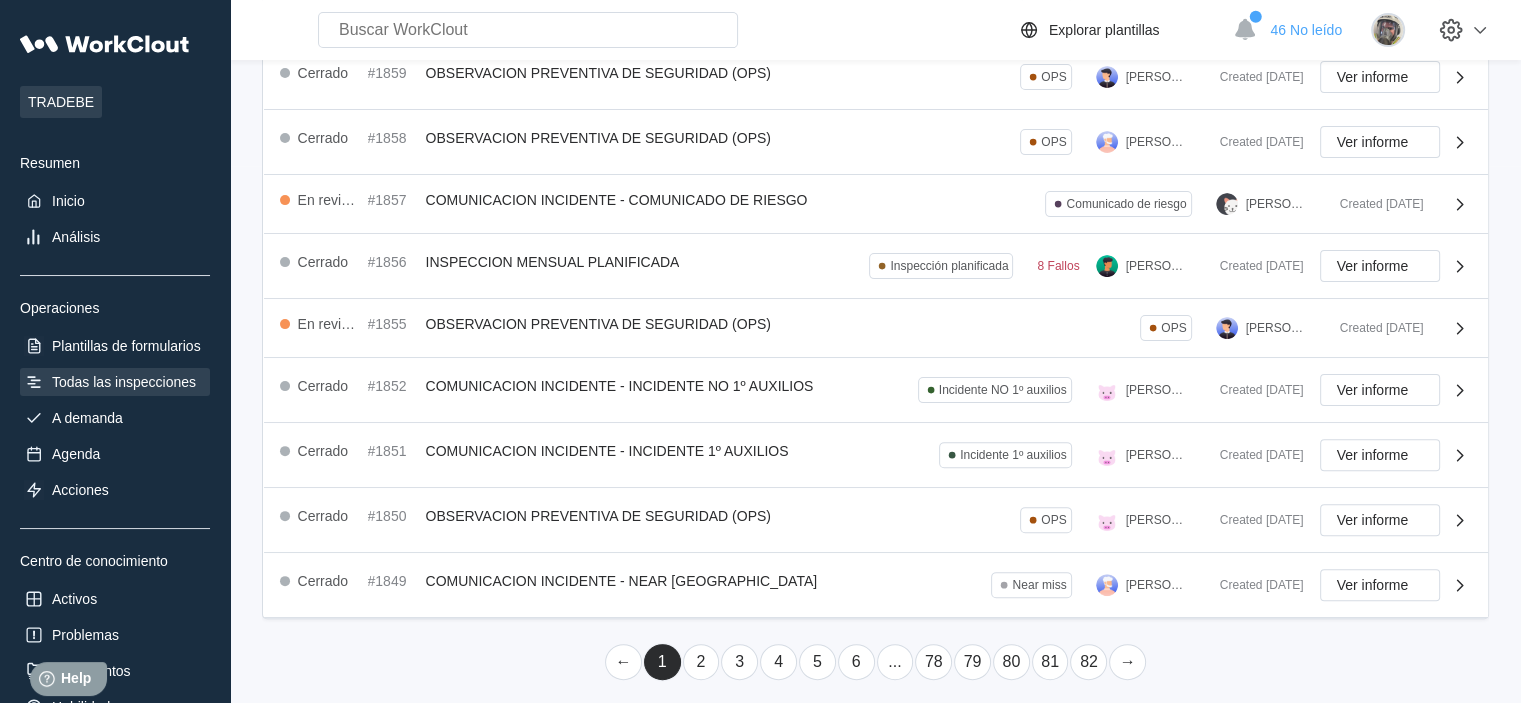 click on "6" at bounding box center [856, 662] 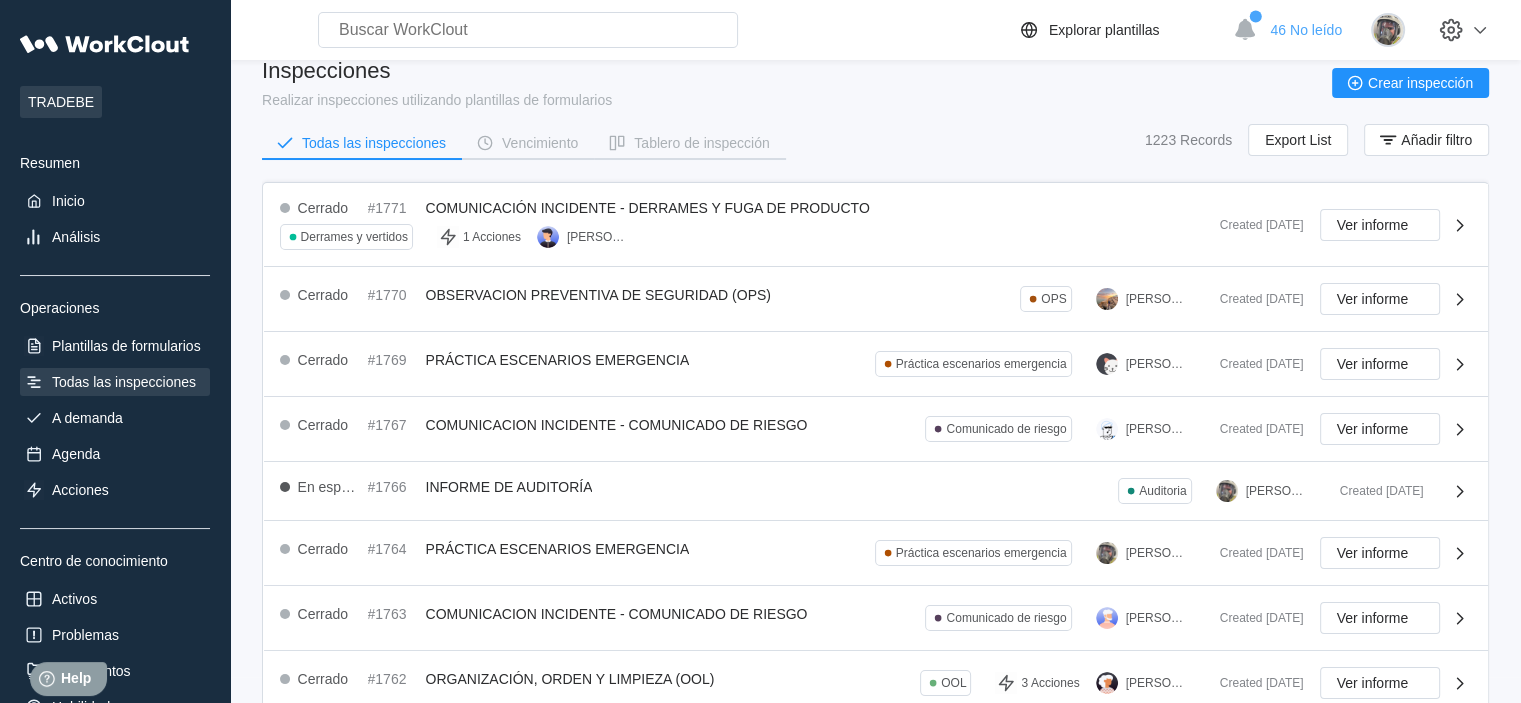 scroll, scrollTop: 580, scrollLeft: 0, axis: vertical 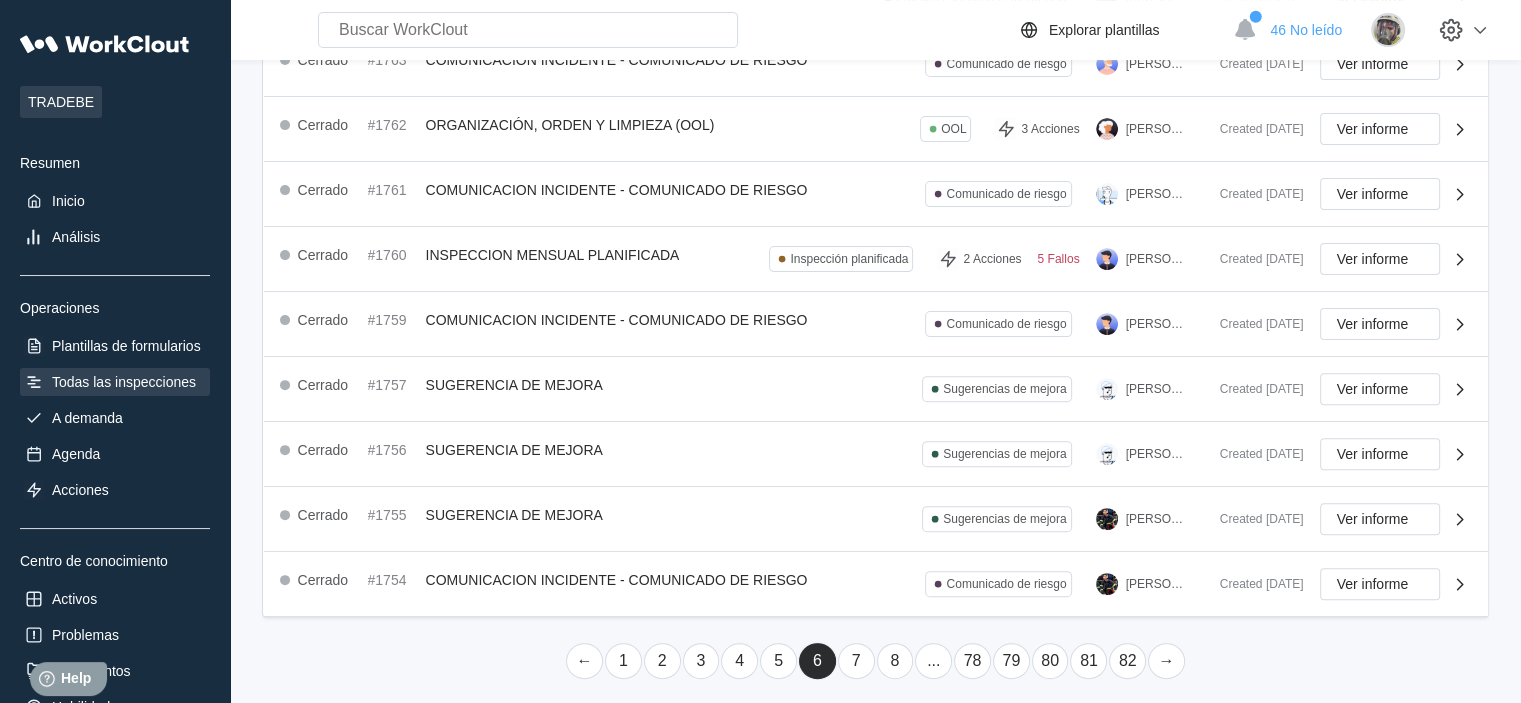 click on "6" at bounding box center [817, 661] 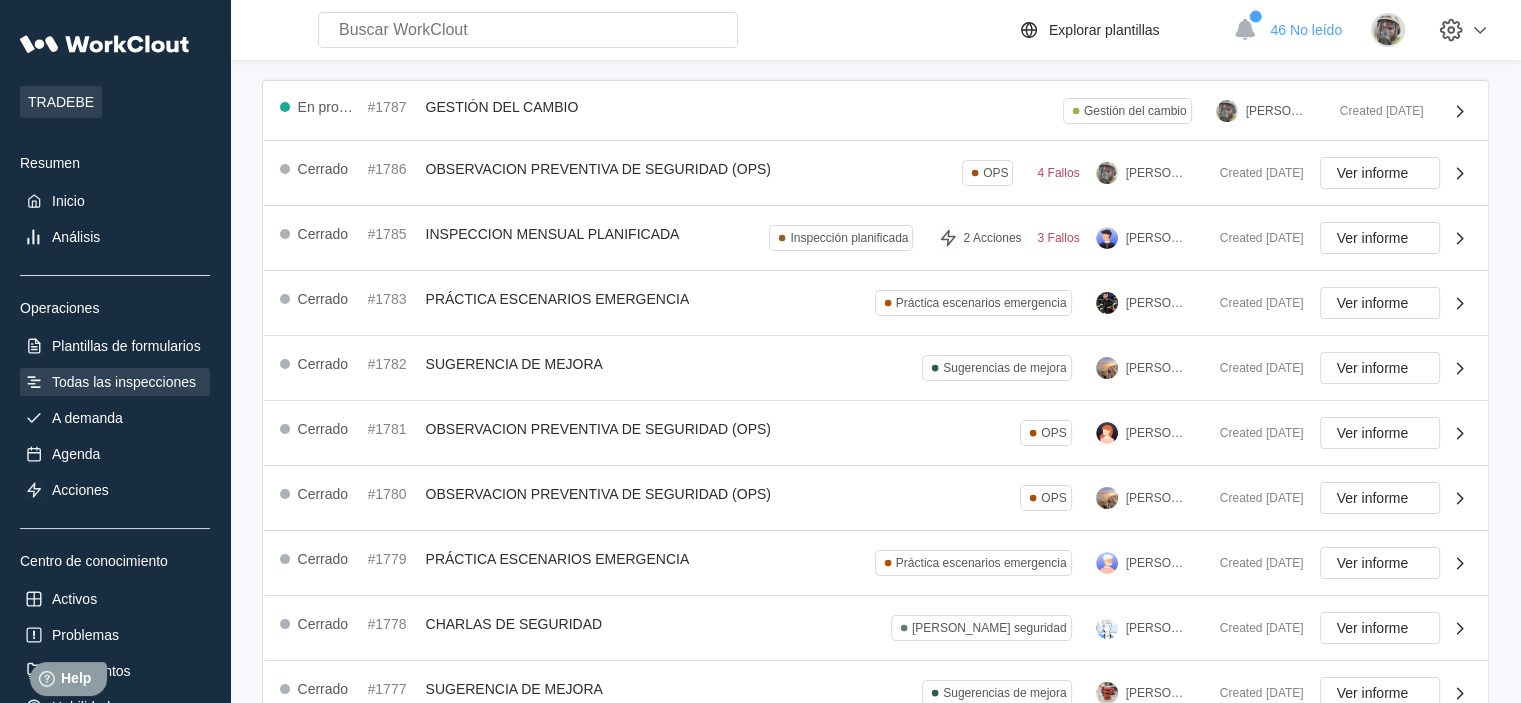 scroll, scrollTop: 160, scrollLeft: 0, axis: vertical 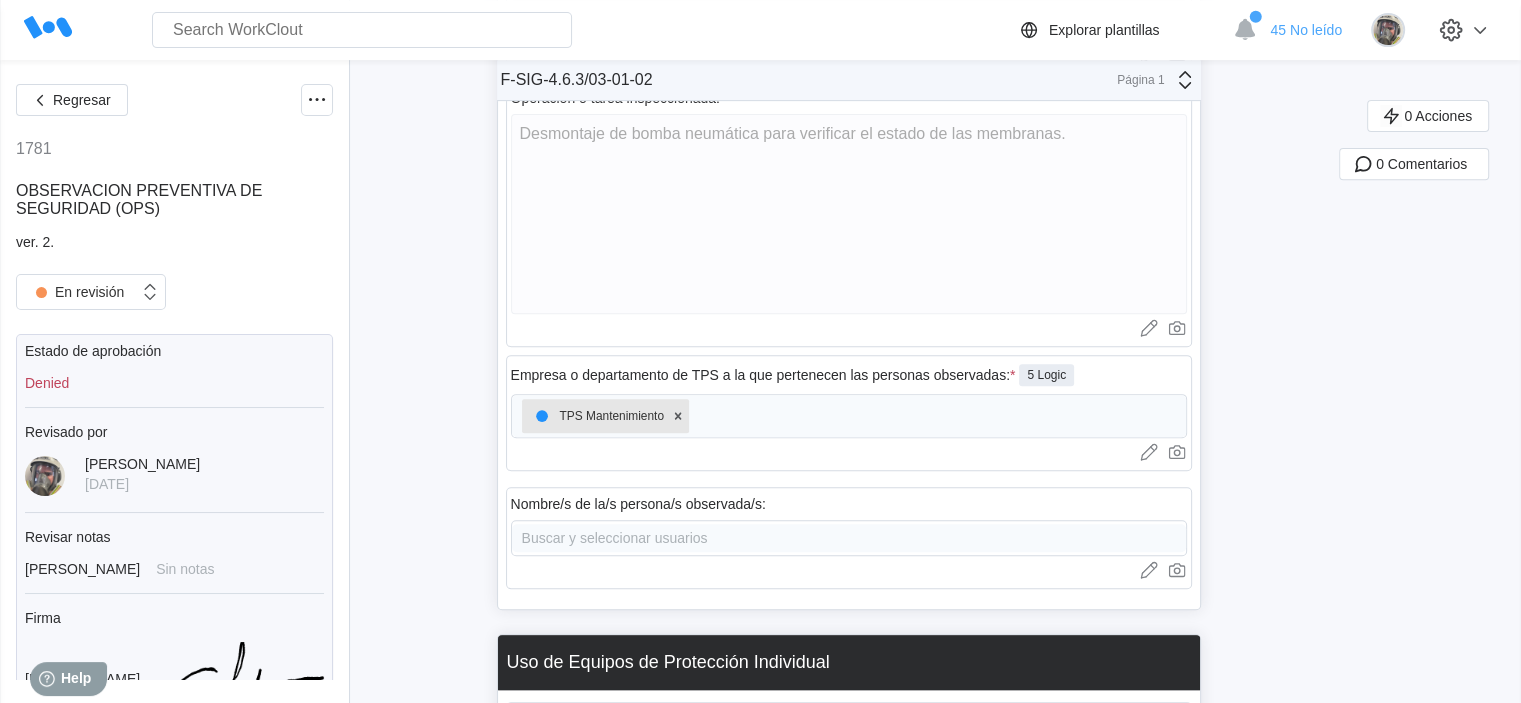 click on "Buscar y seleccionar usuarios" at bounding box center [849, 538] 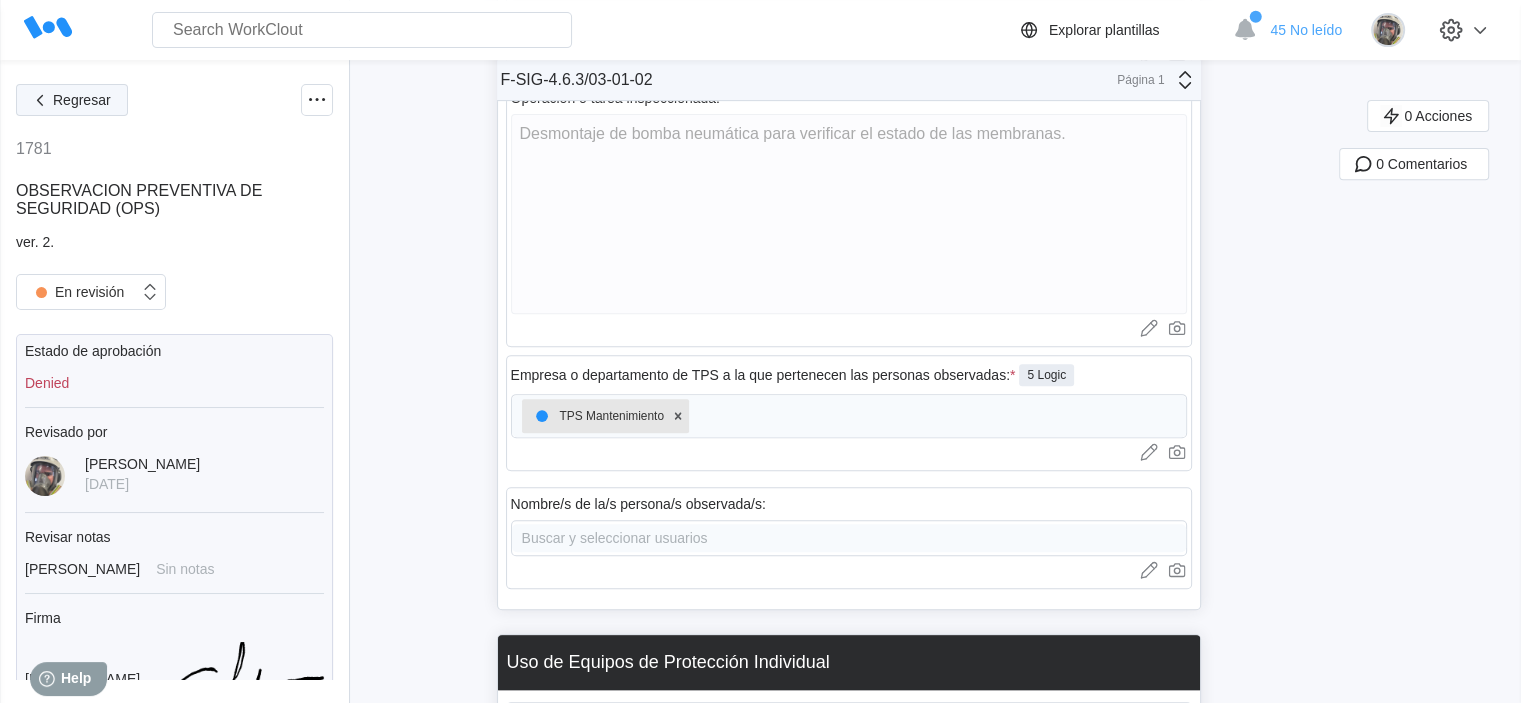 click on "Regresar" at bounding box center [72, 100] 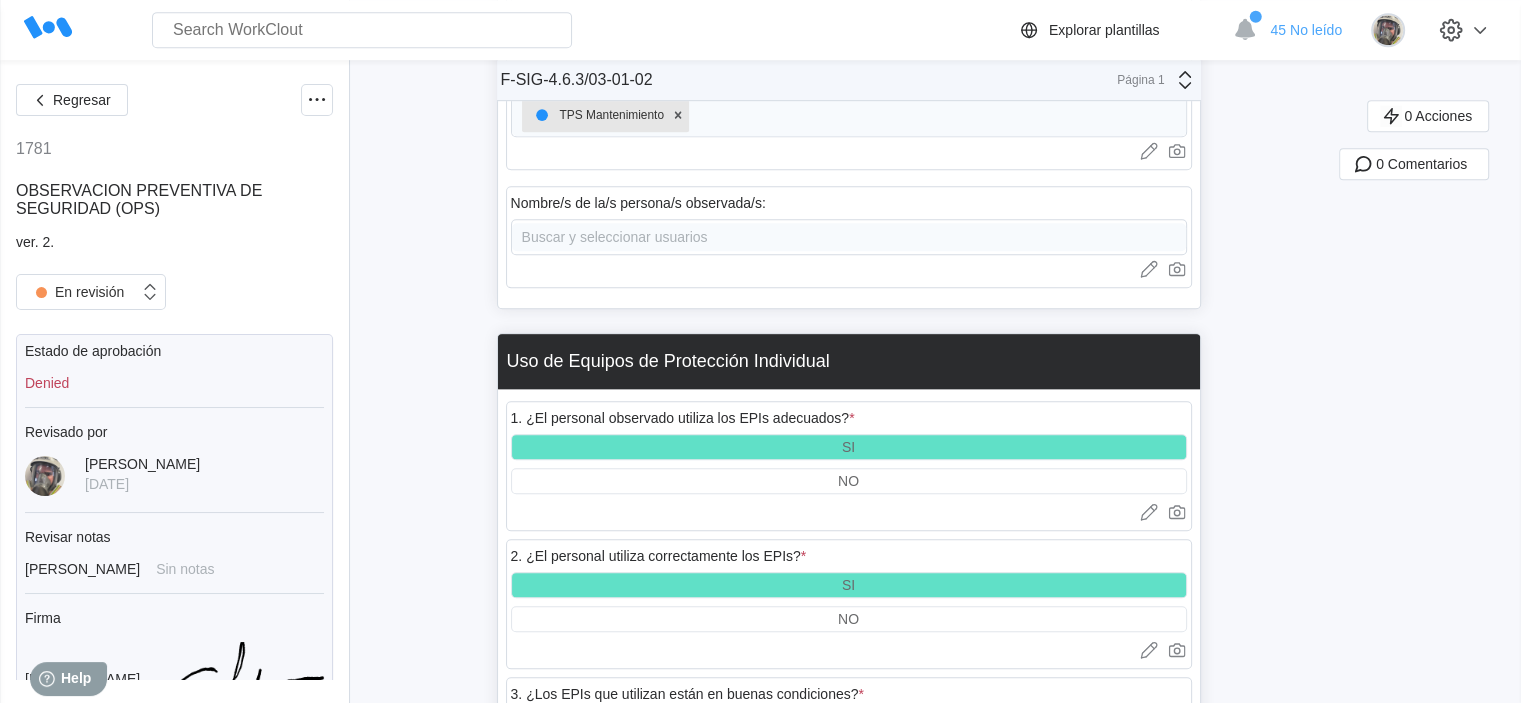 scroll, scrollTop: 1100, scrollLeft: 0, axis: vertical 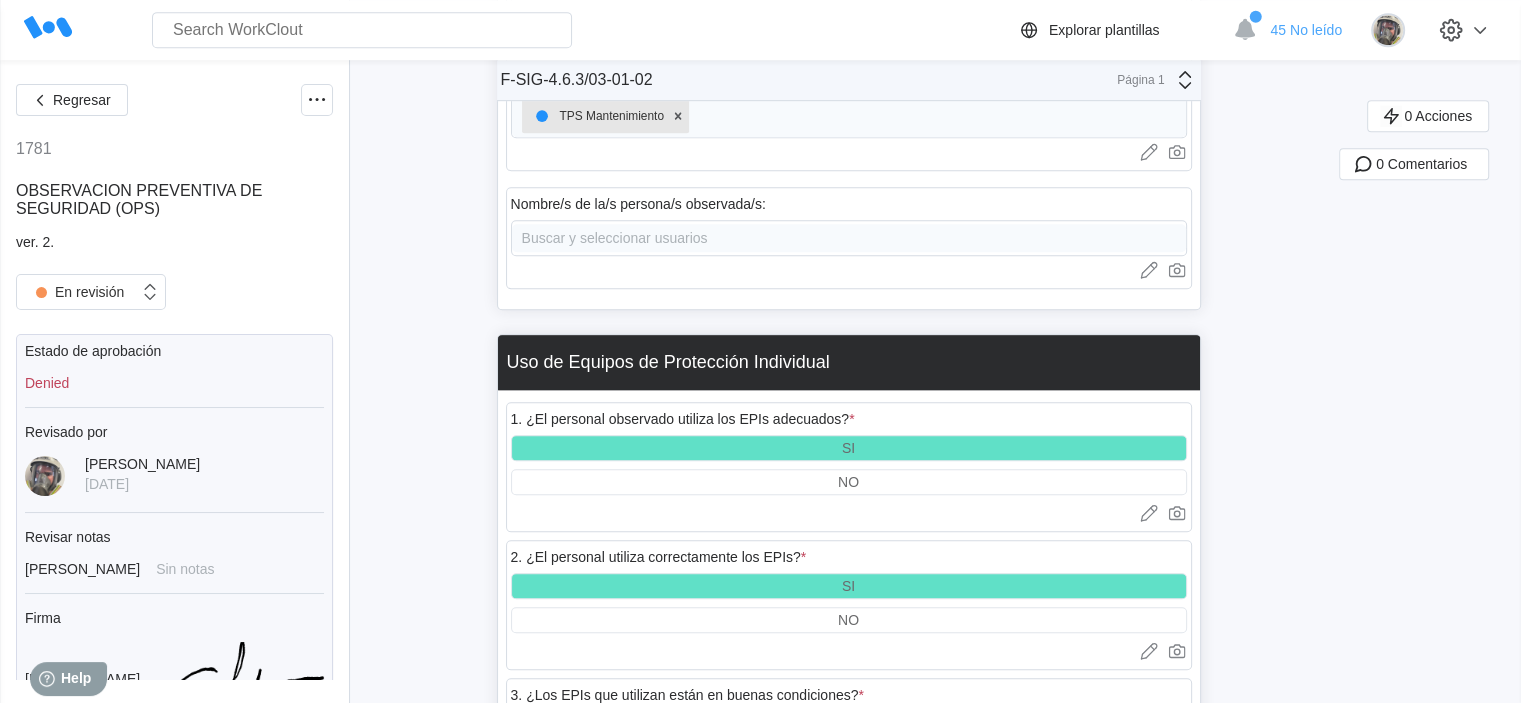 click on "Buscar y seleccionar usuarios" at bounding box center (849, 238) 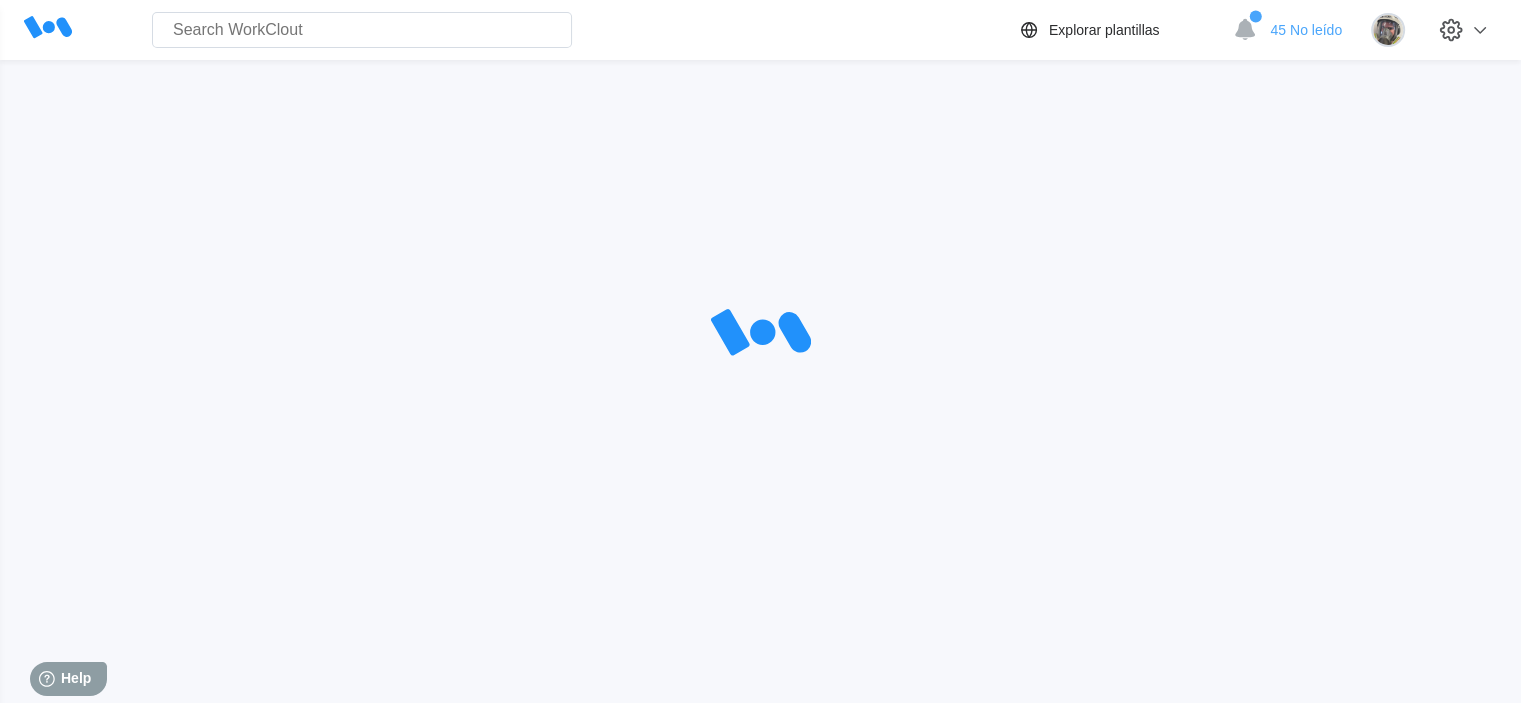 scroll, scrollTop: 0, scrollLeft: 0, axis: both 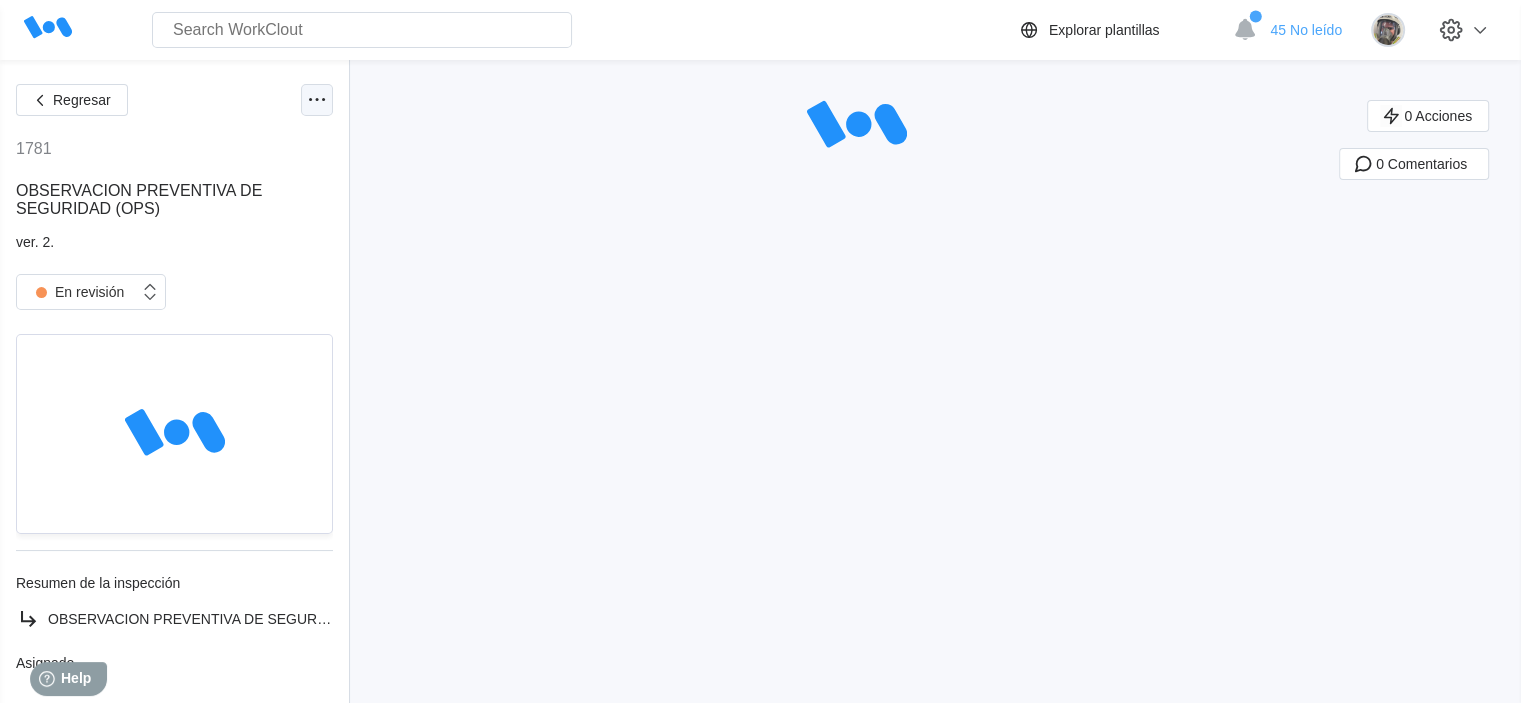 click 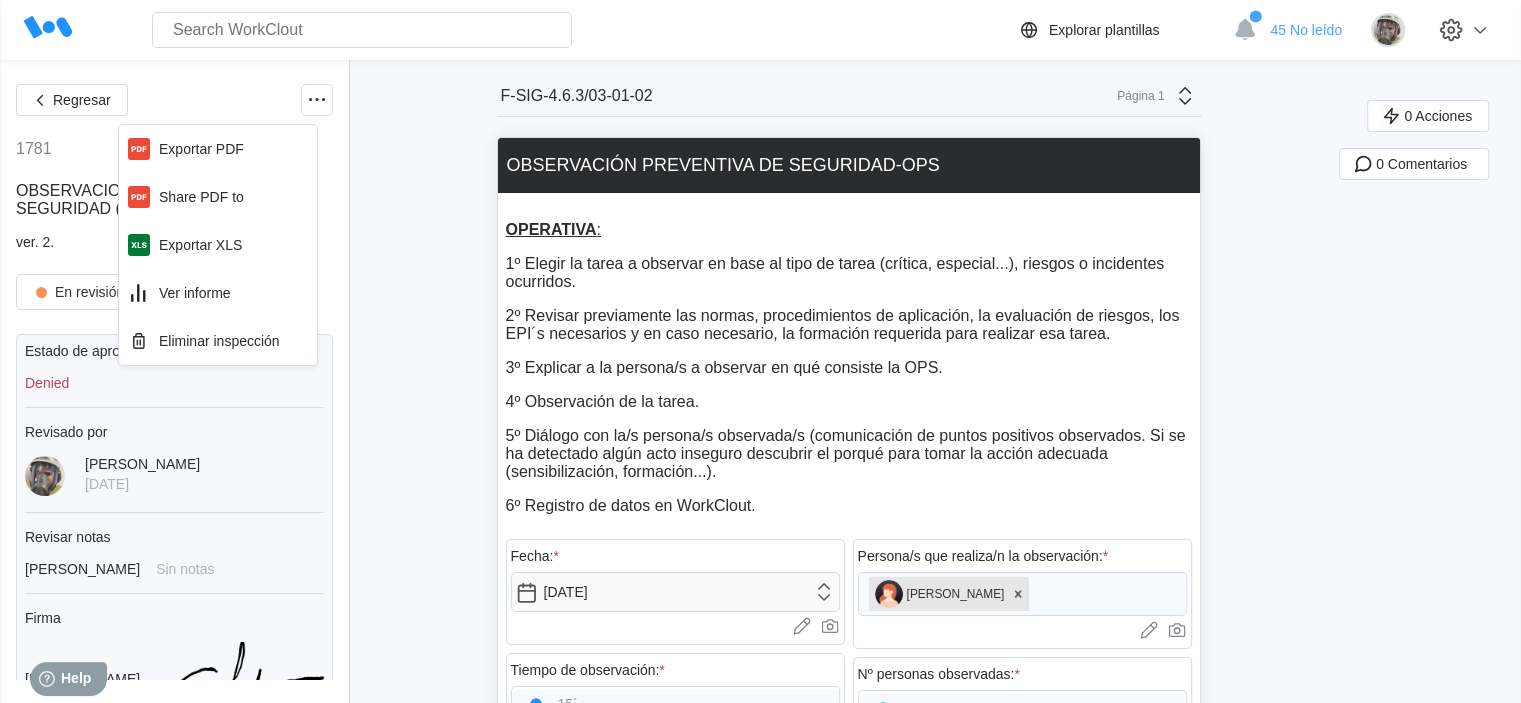 click on "Regresar 1781 OBSERVACION PREVENTIVA DE SEGURIDAD (OPS) ver. 2.   En revisión Estado de aprobación Denied Revisado por [PERSON_NAME] [DATE] Revisar notas [PERSON_NAME] Sin notas Firma [PERSON_NAME] Resumen de la inspección OBSERVACION PREVENTIVA DE SEGURIDAD (OPS) Asignado [PERSON_NAME] Mostrar detalles F-SIG-4.6.3/03-01-02 F-SIG-4.6.3/03-01-02 Página 1 OBSERVACIÓN PREVENTIVA DE SEGURIDAD-OPS OPERATIVA : 1º Elegir la tarea a observar en base al tipo de tarea (crítica, especial...), riesgos o incidentes ocurridos. 2º Revisar previamente las normas, procedimientos de aplicación, la evaluación de riesgos, los EPI´s necesarios y en caso necesario, la formación requerida para realizar esa tarea.  3º Explicar a la persona/s a observar en qué consiste la OPS.  4º Observación de la tarea.  6º Registro de datos en WorkClout. Fecha: * [DATE] Cargar imágenes o videos a este campo Arrastrar y soltar o  Cargar  or  Pick  from library. Tiempo de observación: *   15´ Arrastrar y soltar o  Cargar *" at bounding box center [760, 3550] 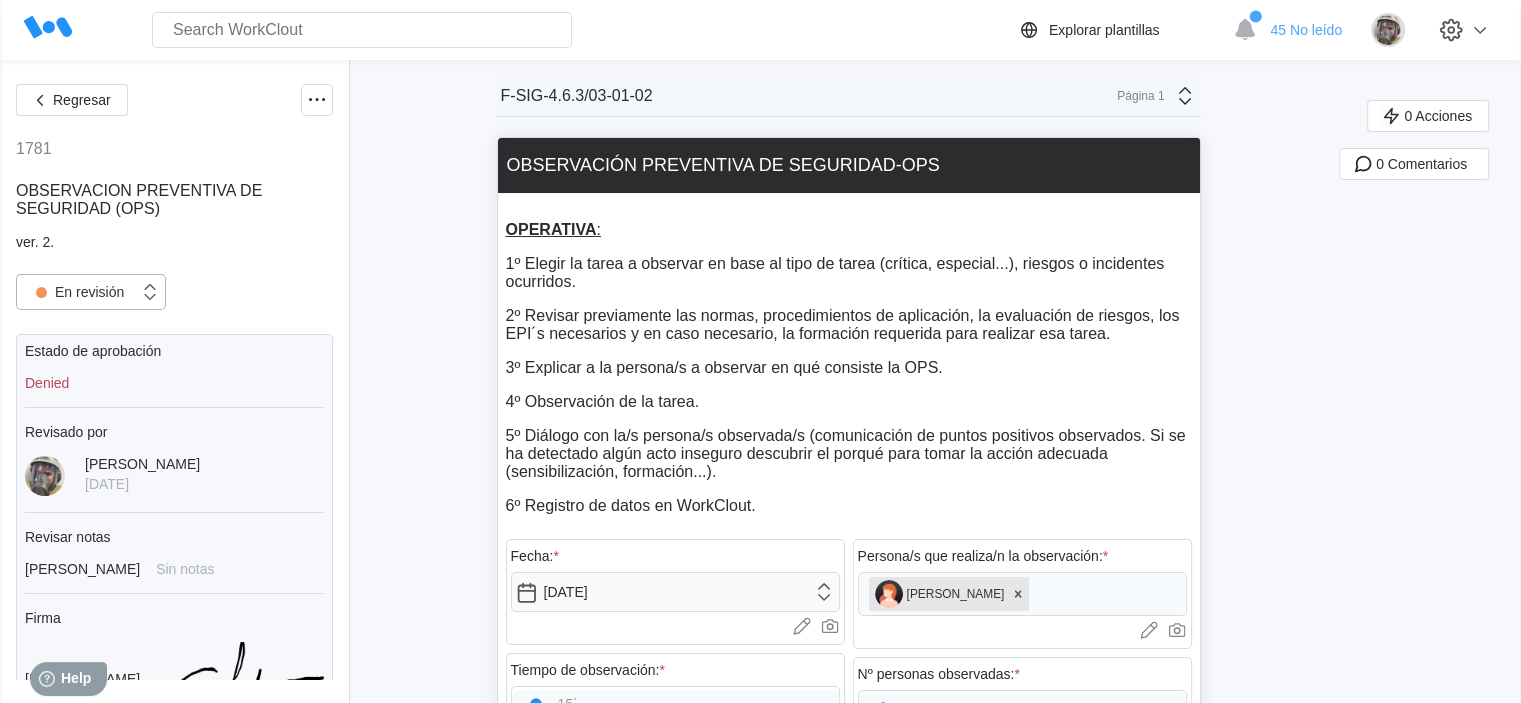 click on "En revisión" at bounding box center (78, 292) 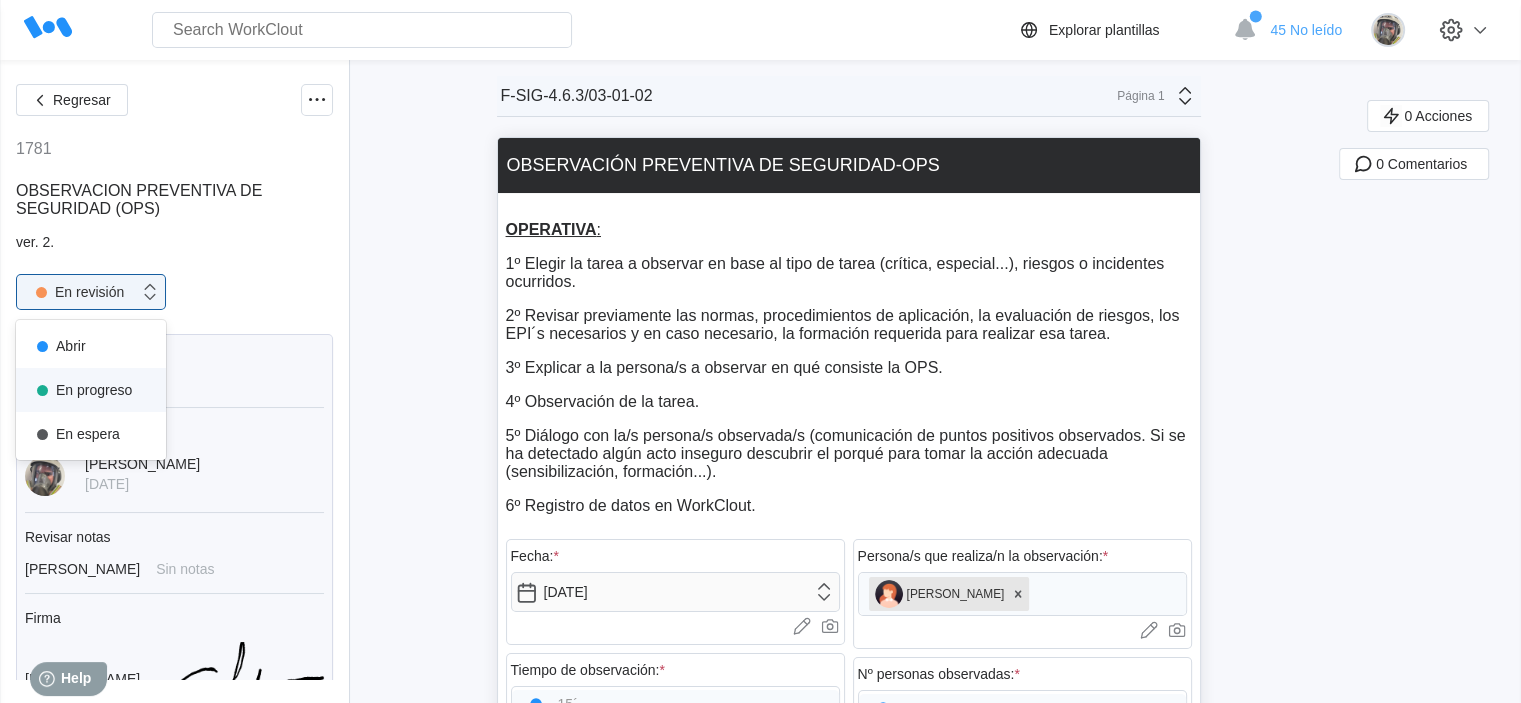 click on "En progreso" at bounding box center (91, 390) 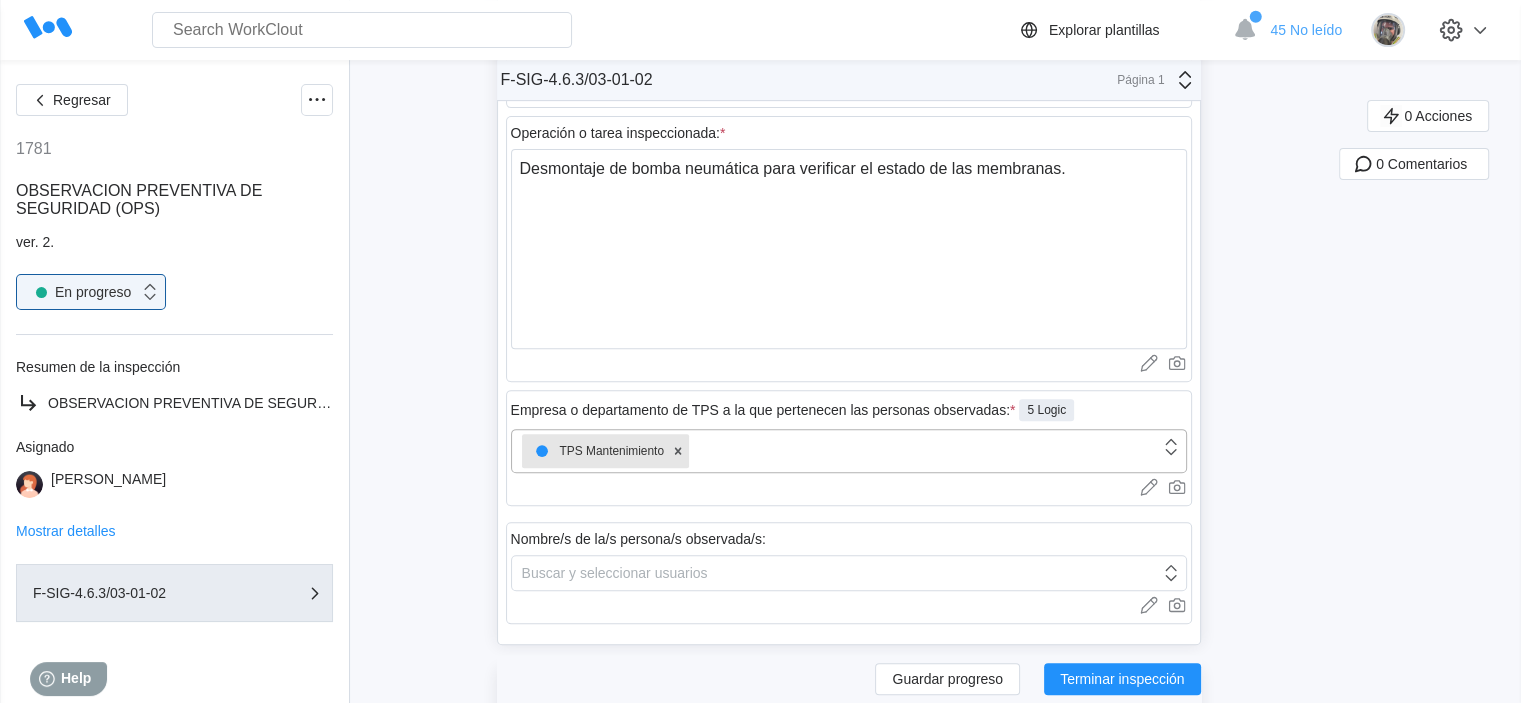 scroll, scrollTop: 800, scrollLeft: 0, axis: vertical 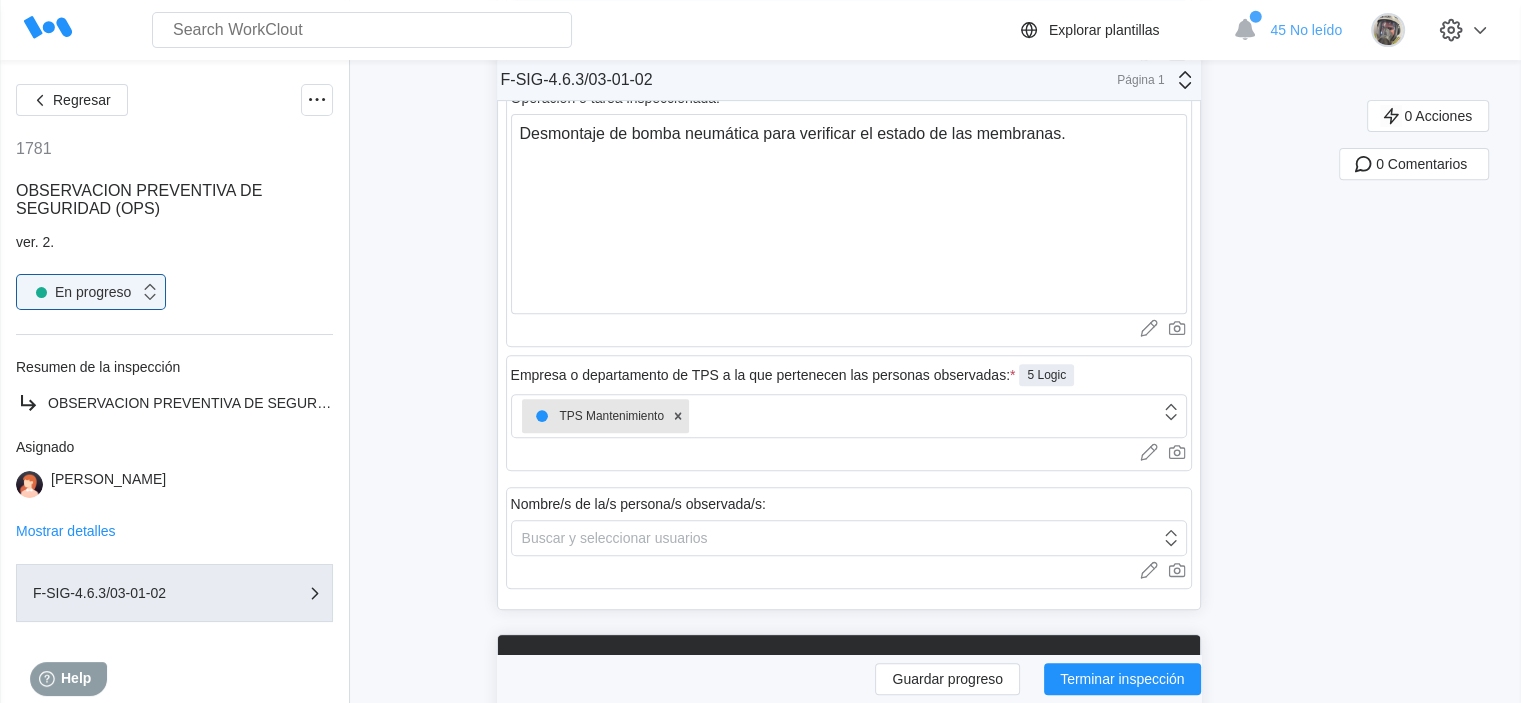 click on "Nombre/s de la/s persona/s observada/s: Buscar y seleccionar usuarios Cargar imágenes o videos a este campo Arrastrar y soltar o  Cargar  or  Pick  from library." at bounding box center [849, 538] 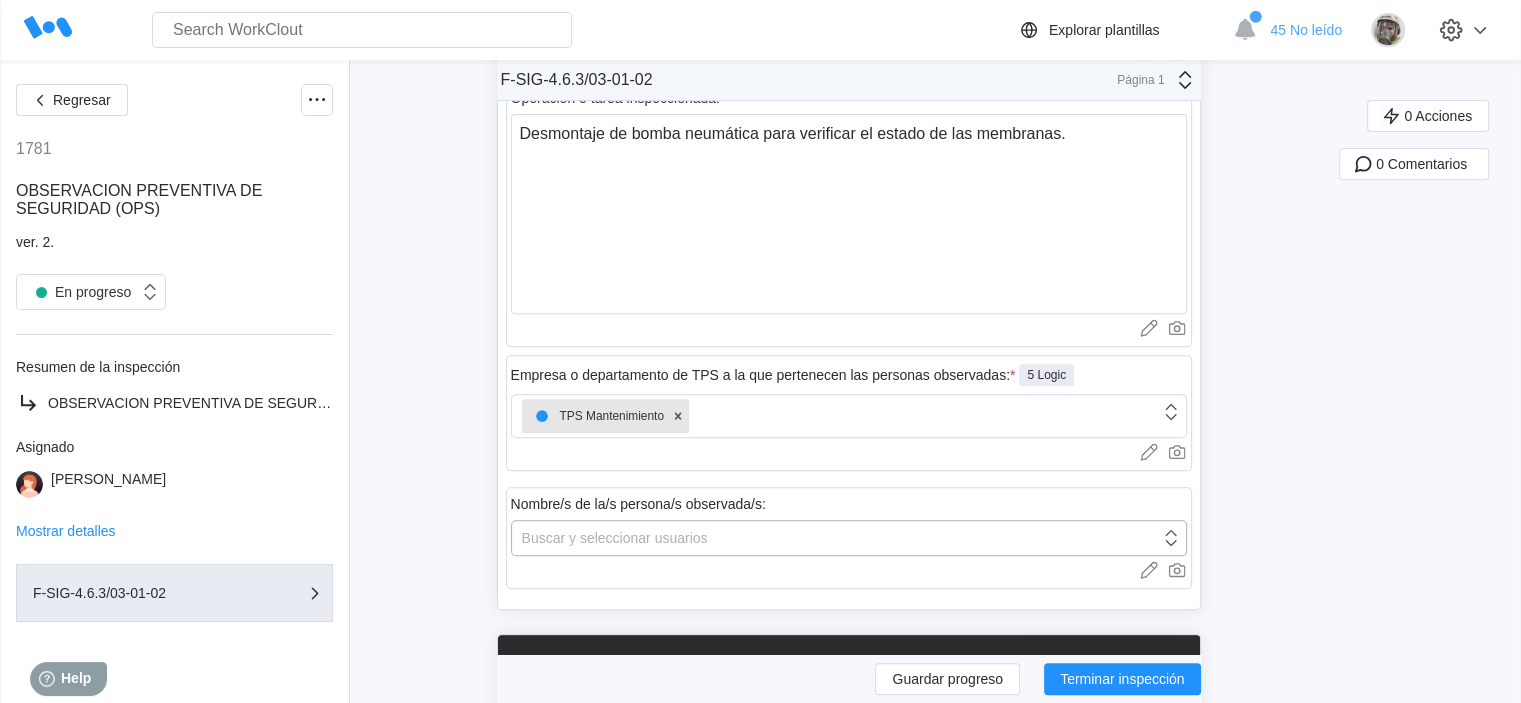 click on "Buscar y seleccionar usuarios" at bounding box center [836, 538] 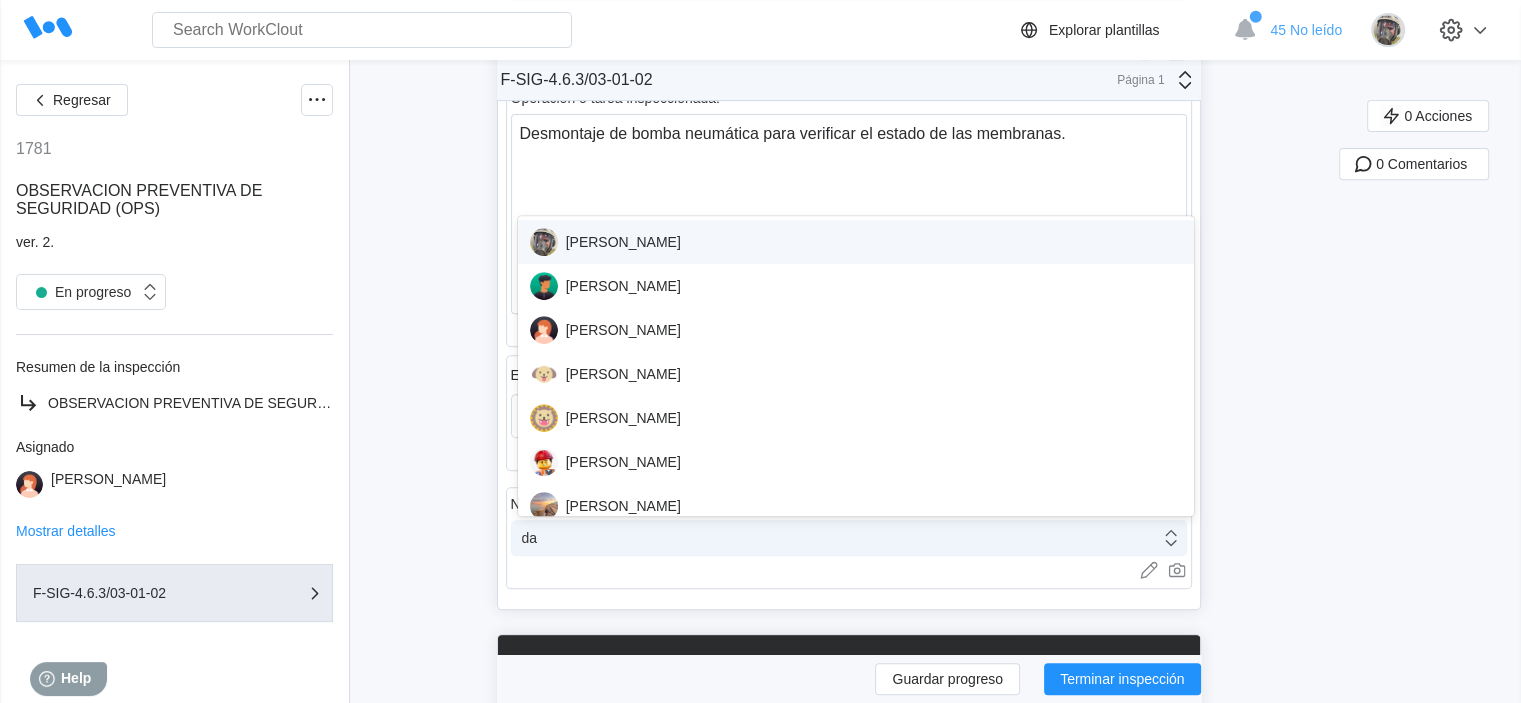 type on "[PERSON_NAME]" 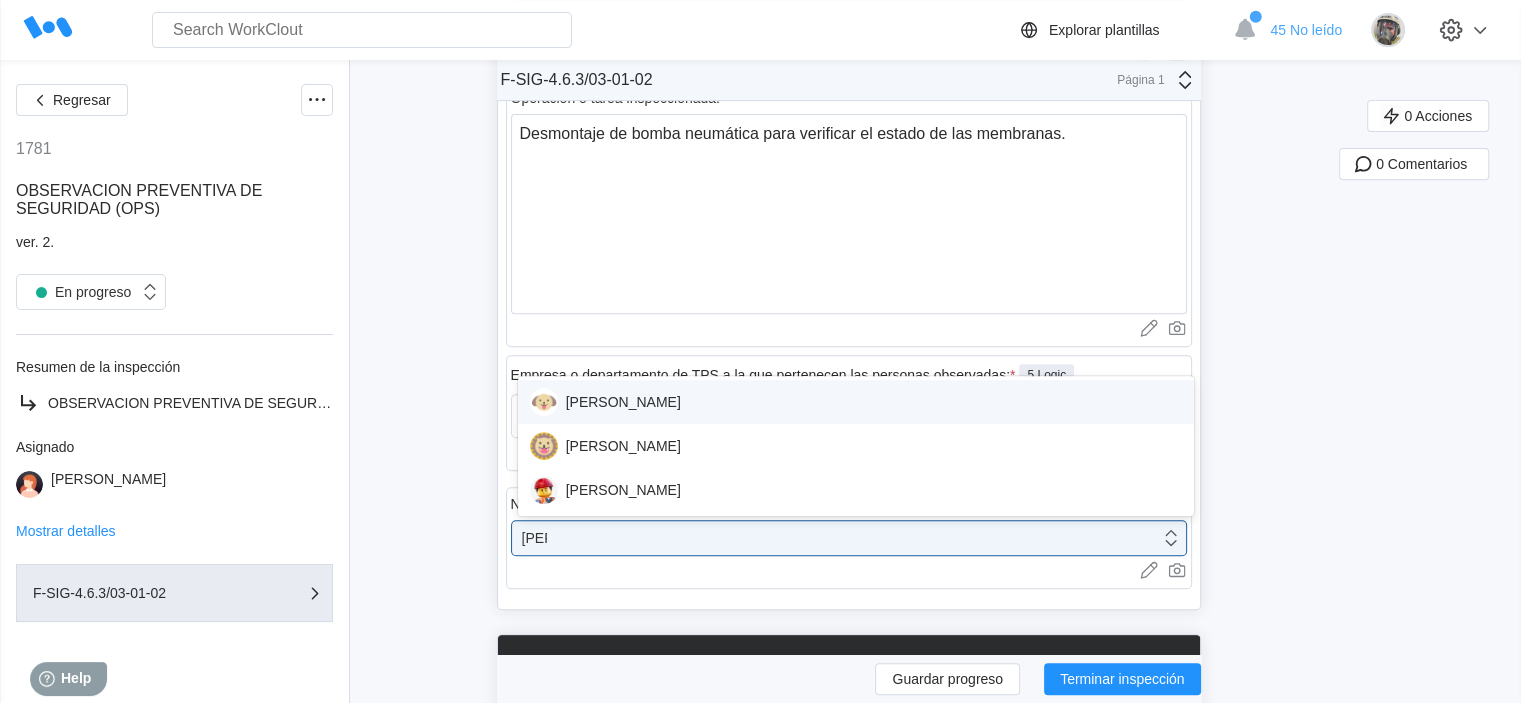 click on "[PERSON_NAME]" at bounding box center (856, 402) 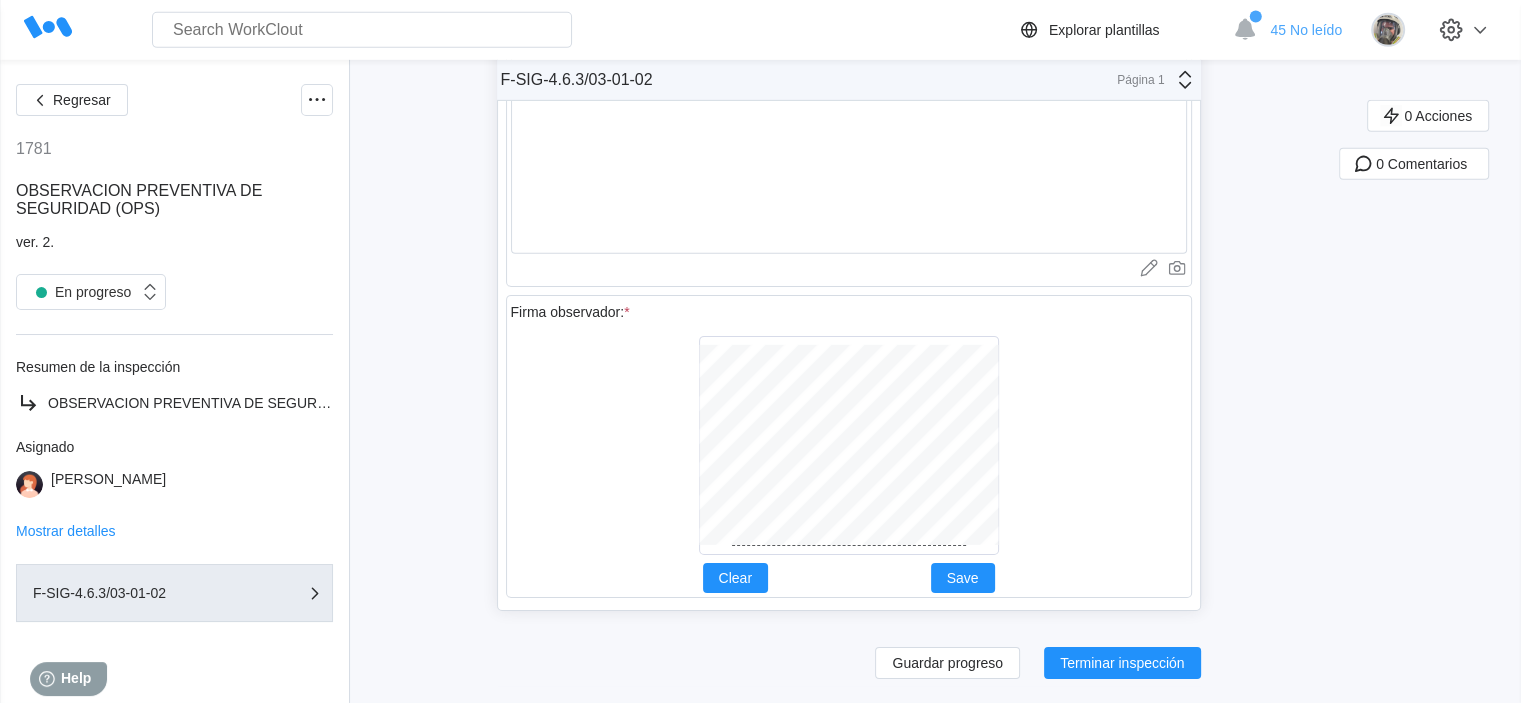 scroll, scrollTop: 6410, scrollLeft: 0, axis: vertical 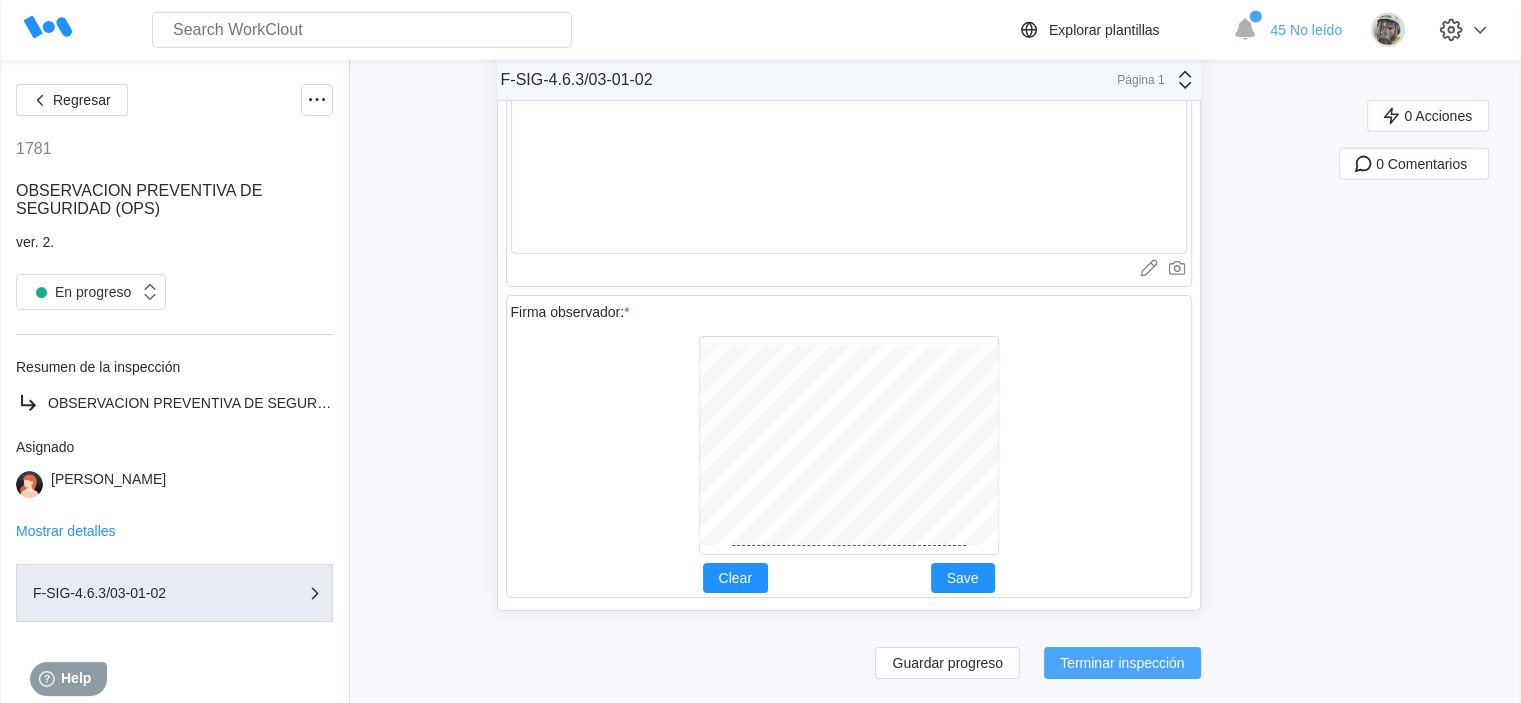 click on "Terminar inspección" at bounding box center (1122, 663) 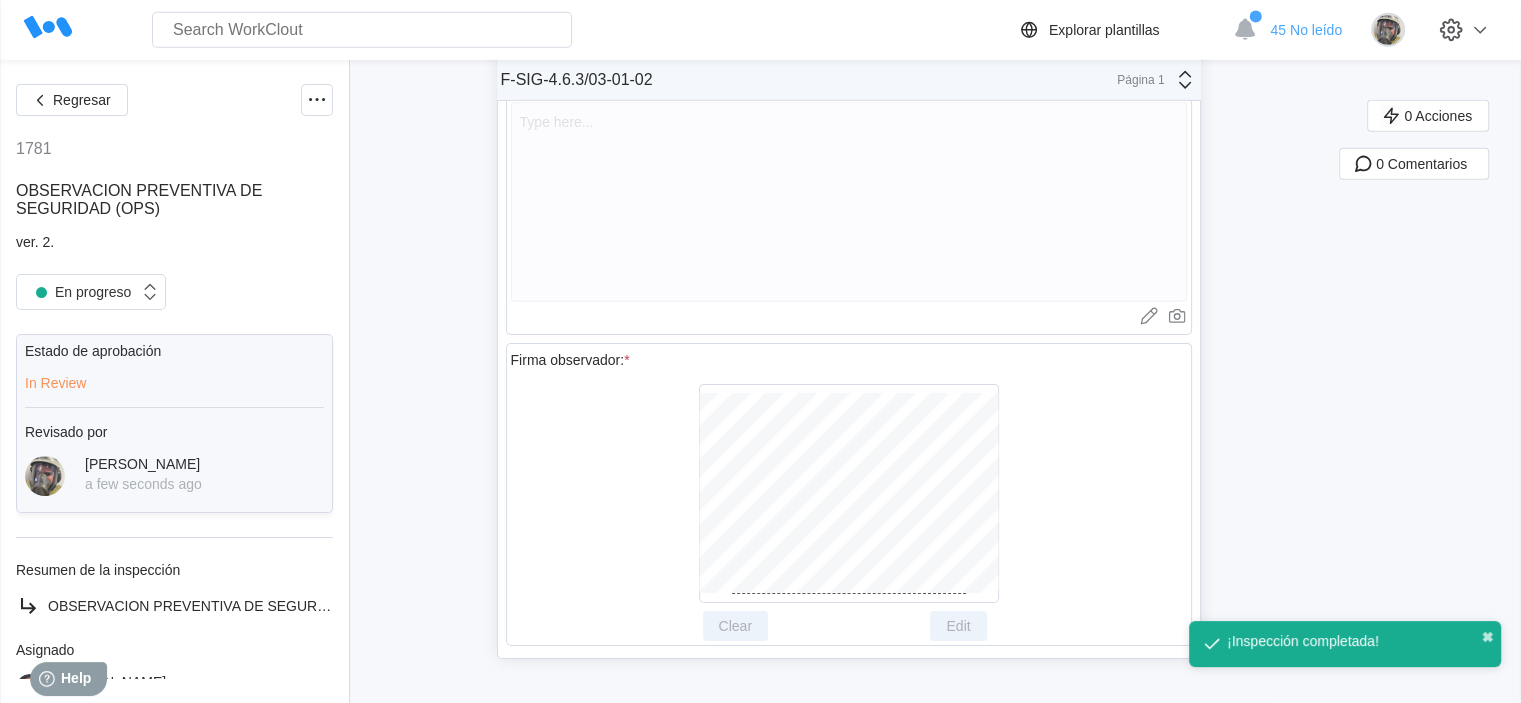 scroll, scrollTop: 6362, scrollLeft: 0, axis: vertical 